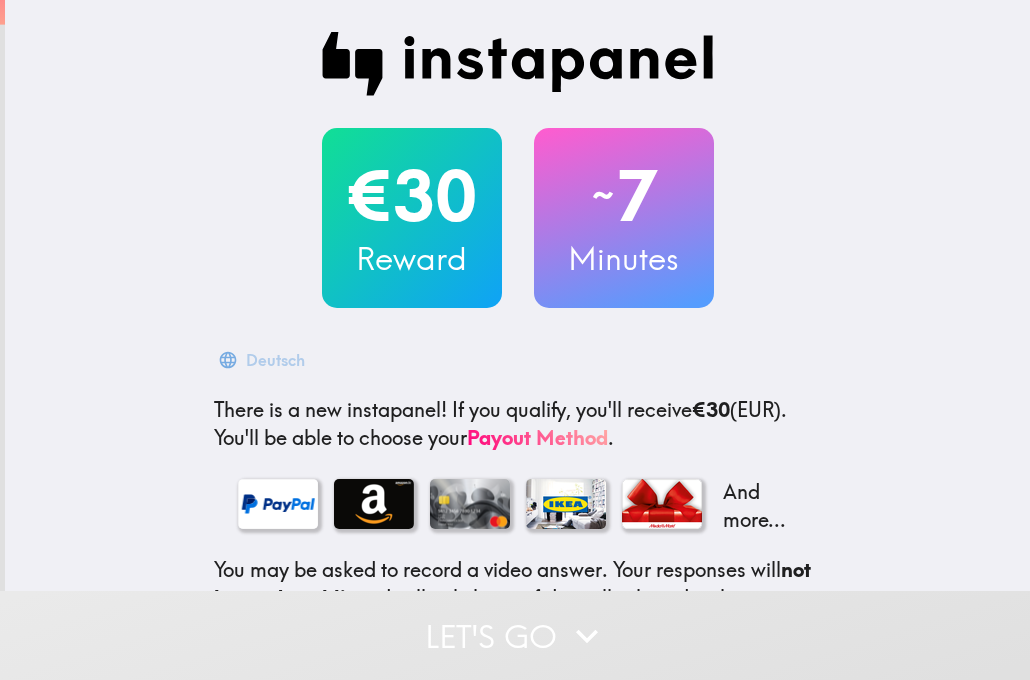 scroll, scrollTop: 0, scrollLeft: 0, axis: both 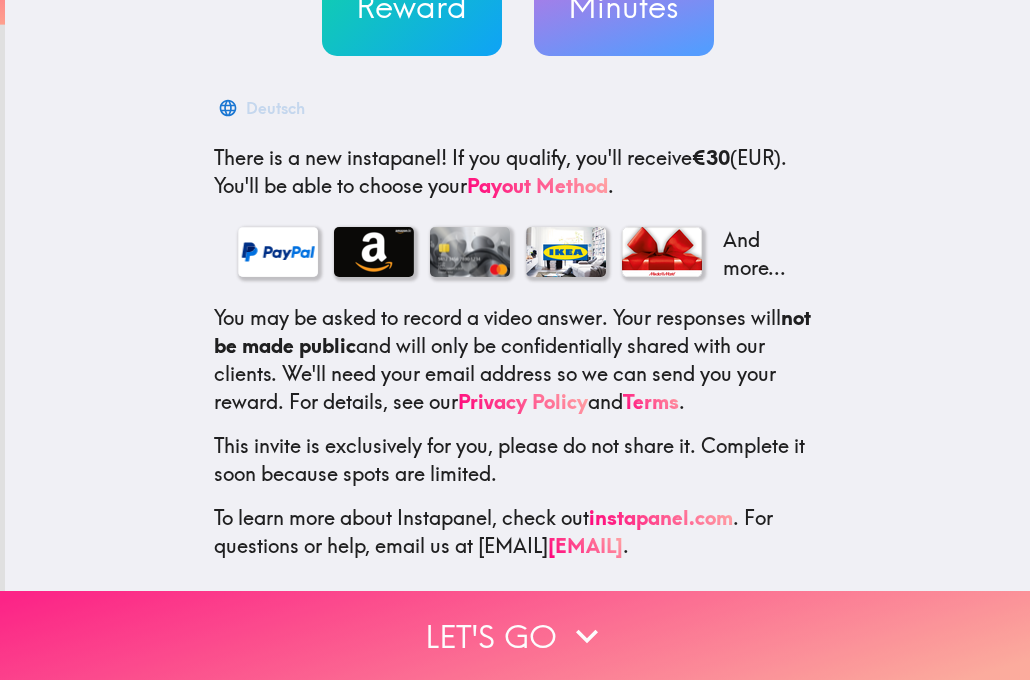 click on "Let's go" at bounding box center [515, 635] 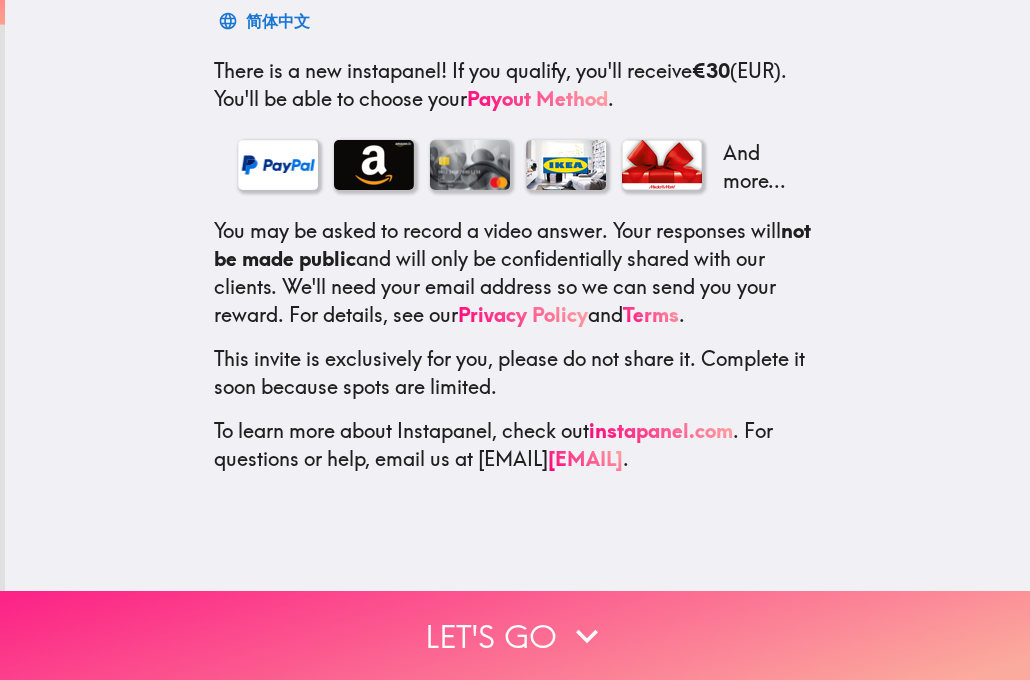 scroll, scrollTop: 0, scrollLeft: 0, axis: both 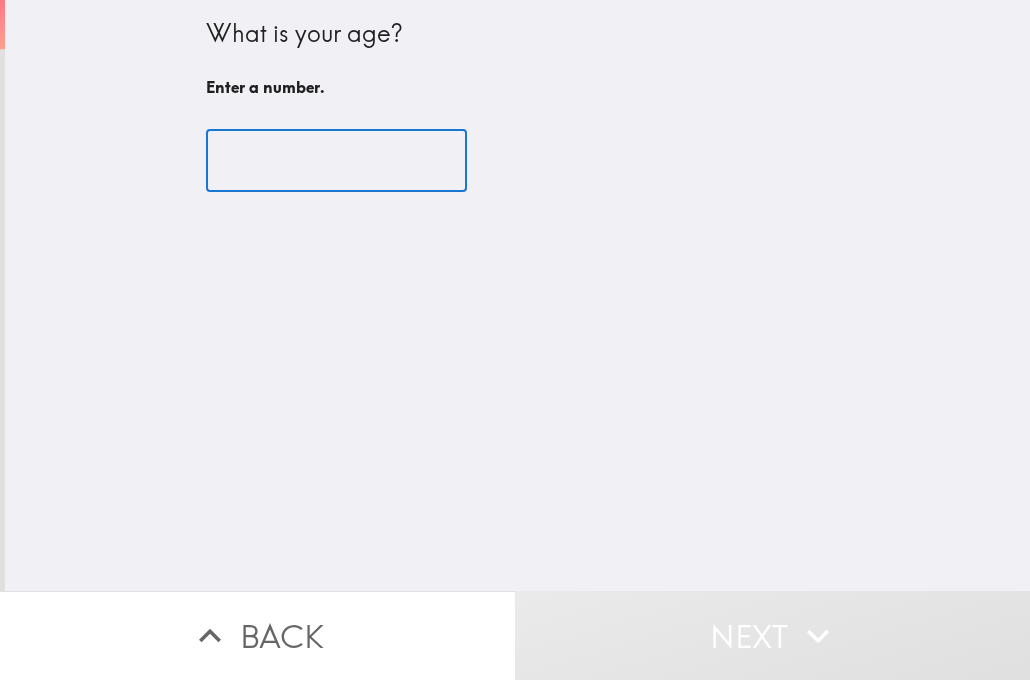 click at bounding box center [336, 161] 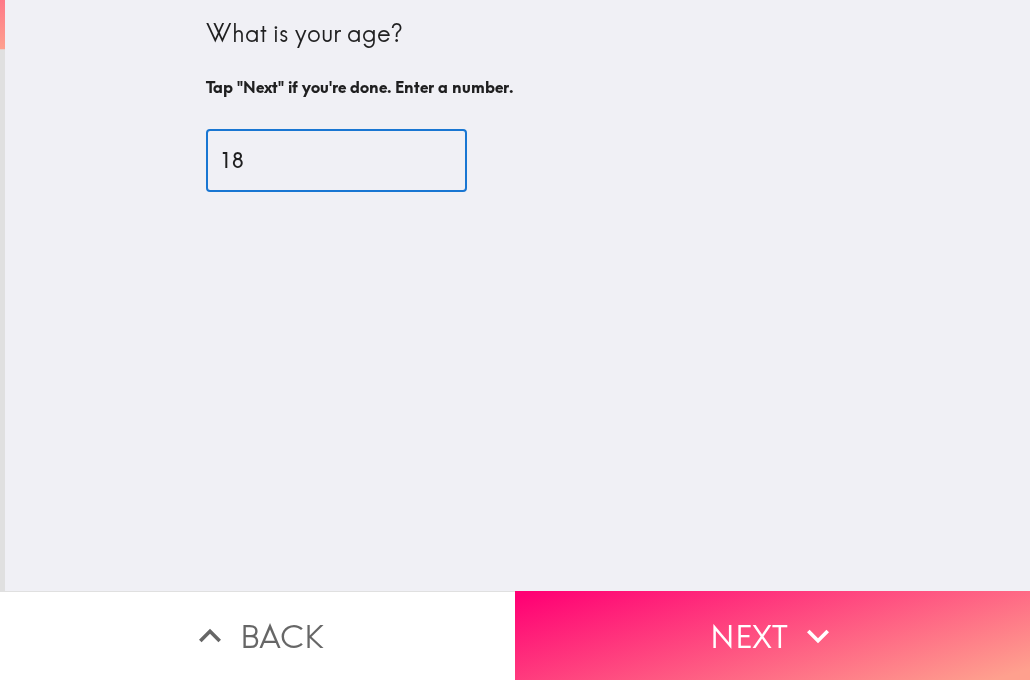 type on "18" 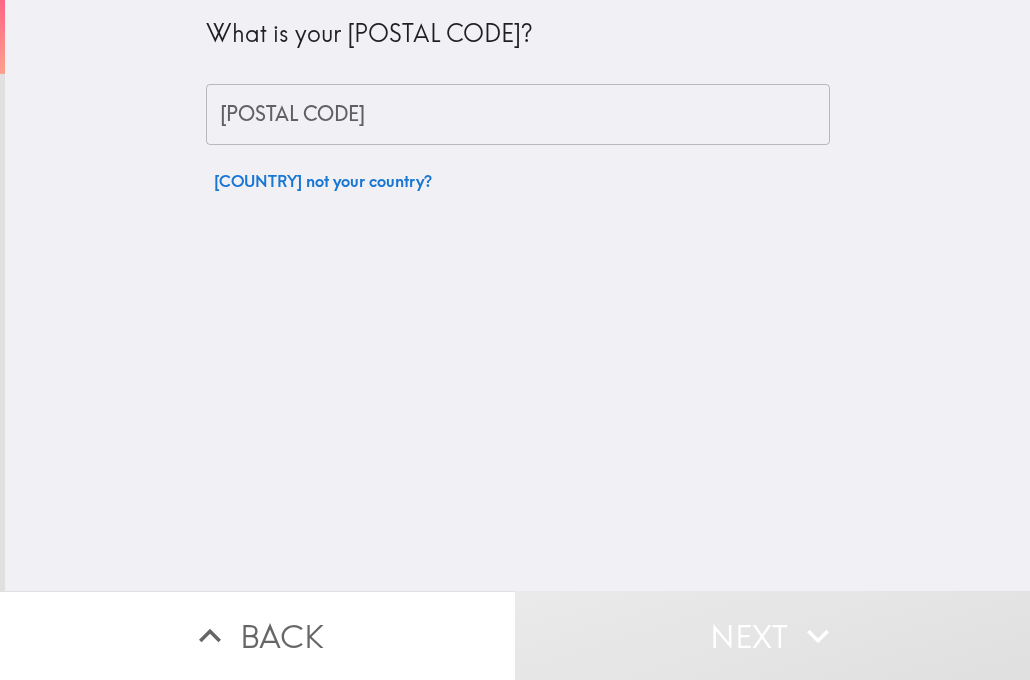 click on "What is your postal code? Postal code Postal code Germany not your country?" at bounding box center [518, 100] 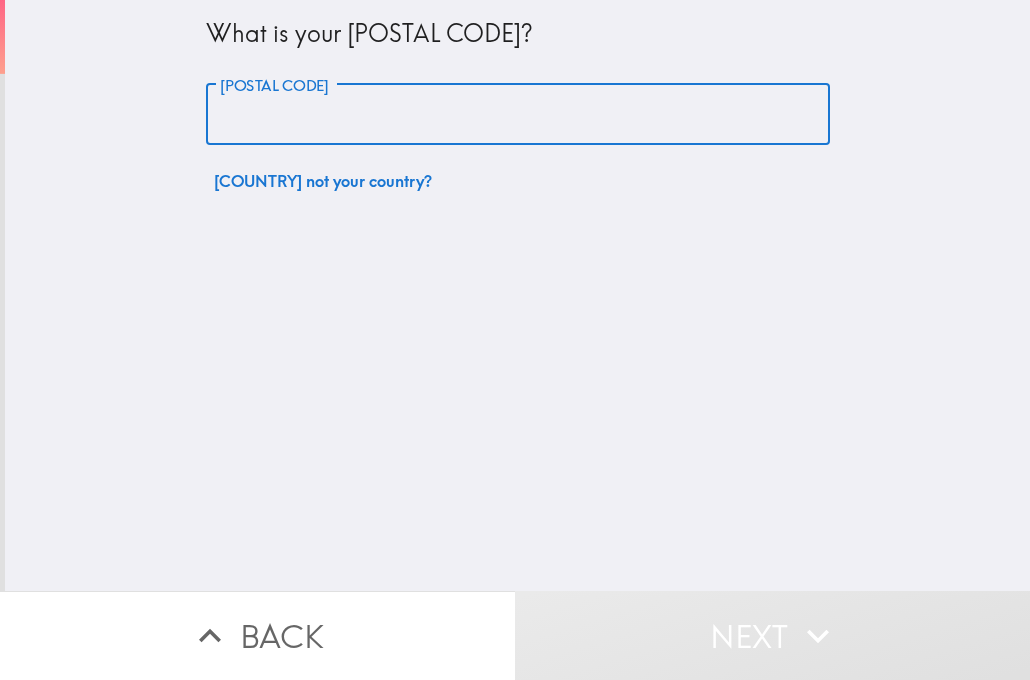 click on "Postal code" at bounding box center (518, 115) 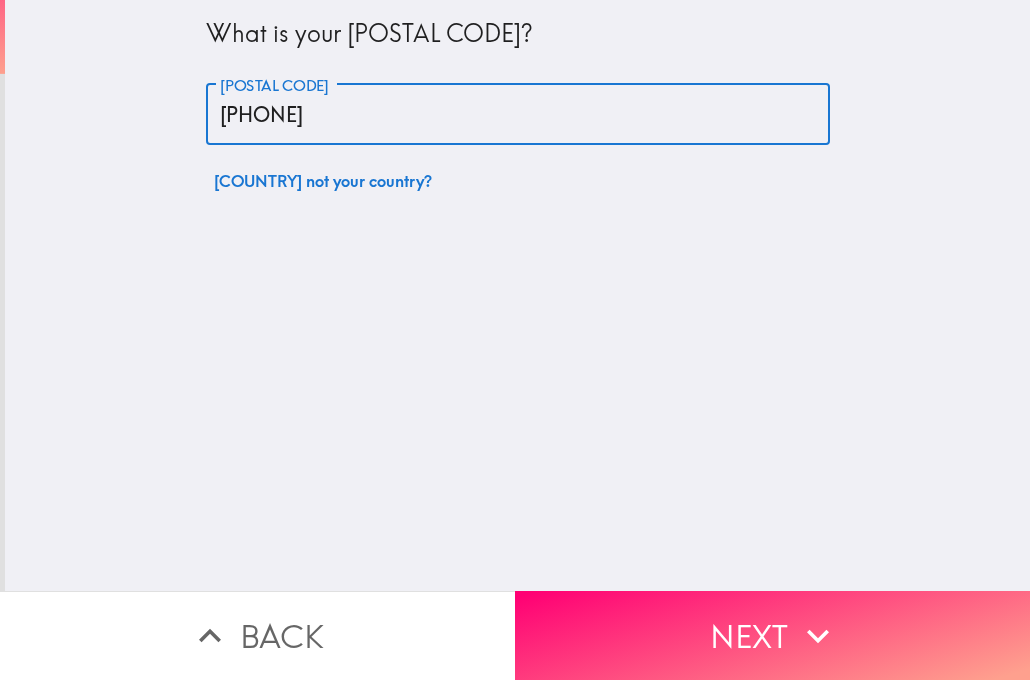 type on "85570" 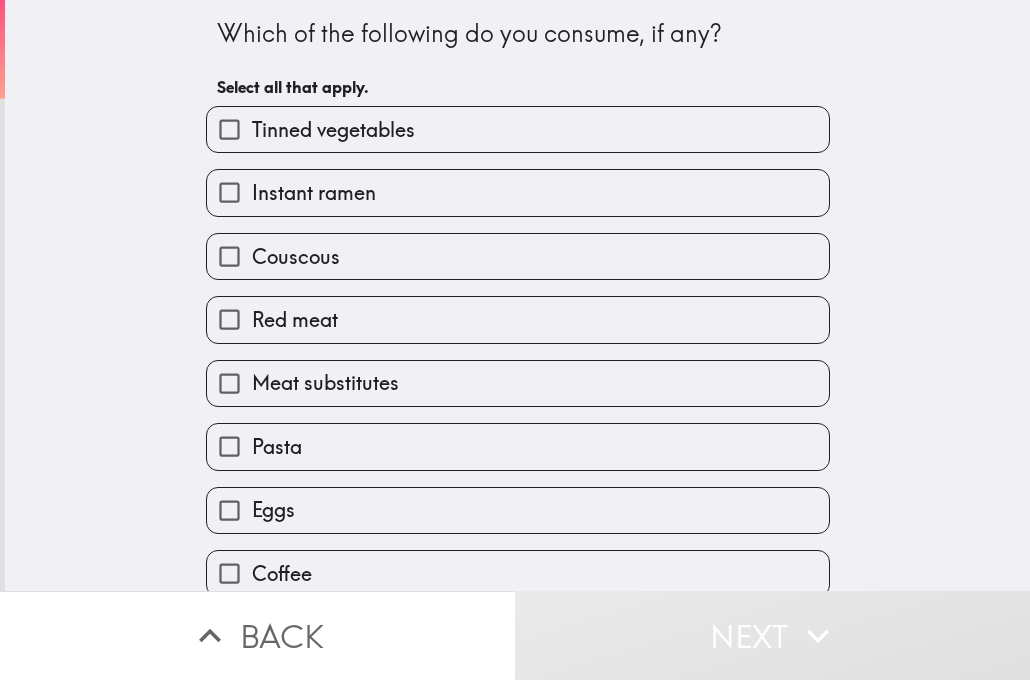 click on "Instant ramen" at bounding box center (518, 192) 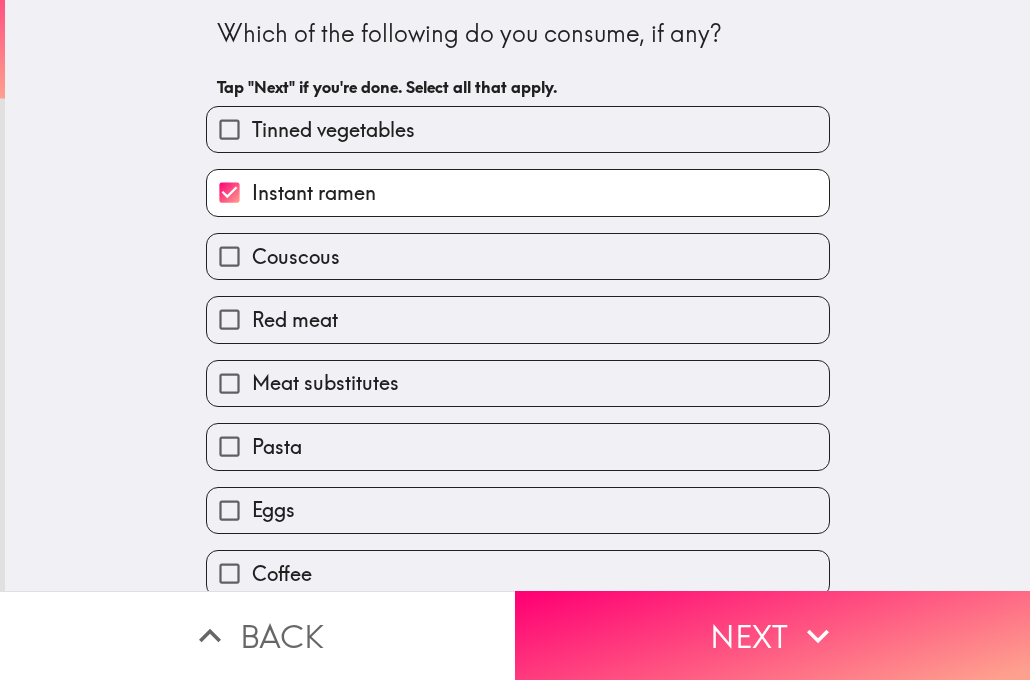 click on "Red meat" at bounding box center [295, 320] 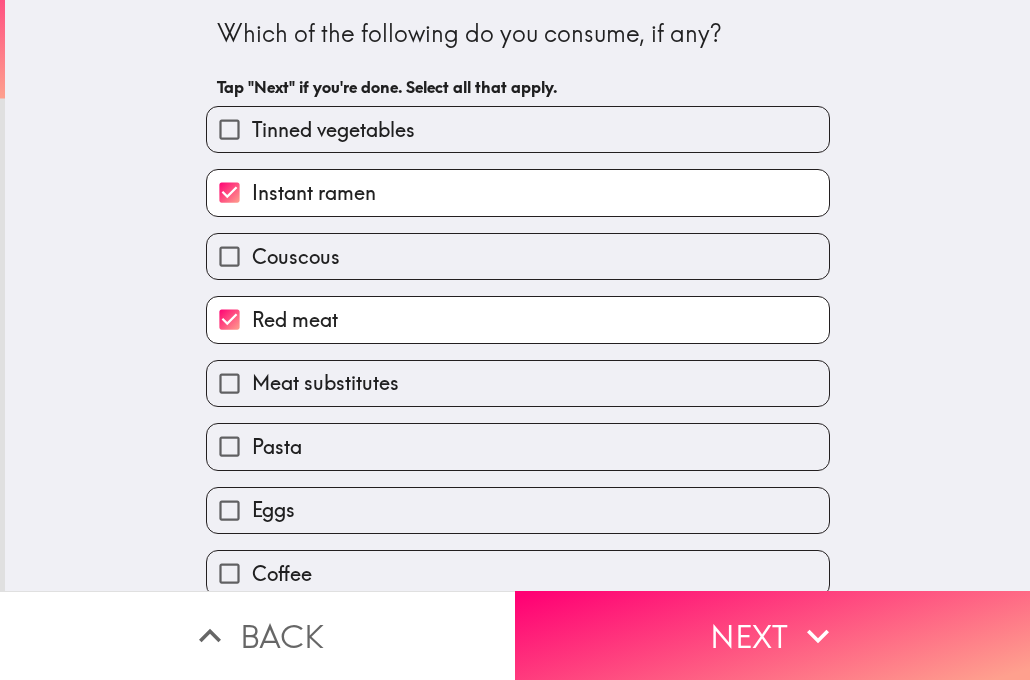 scroll, scrollTop: 79, scrollLeft: 0, axis: vertical 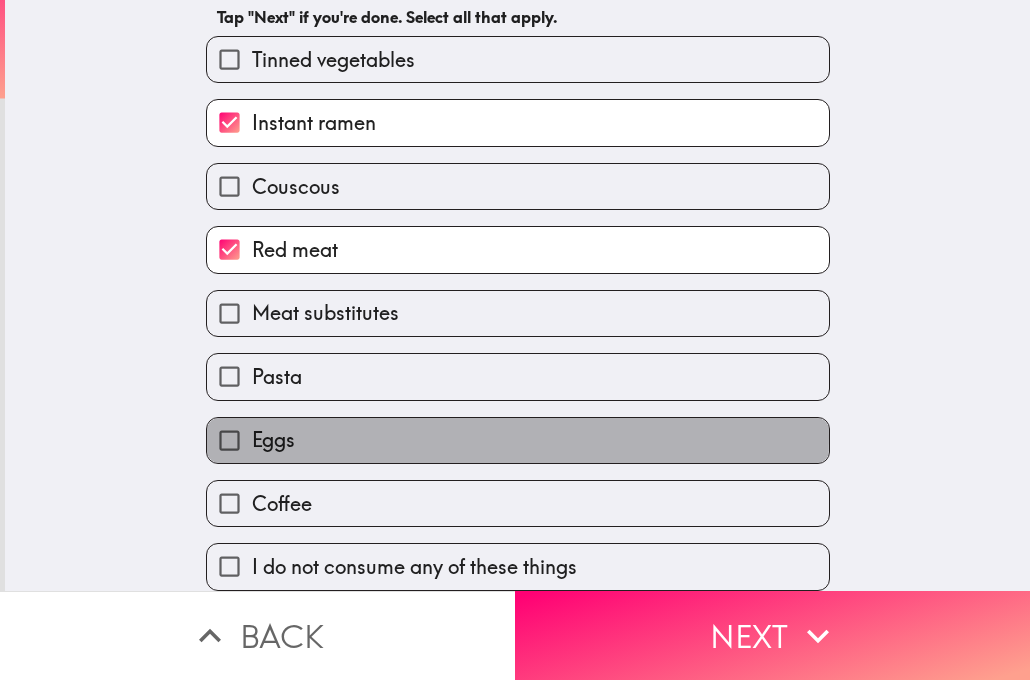 click on "Eggs" at bounding box center [518, 440] 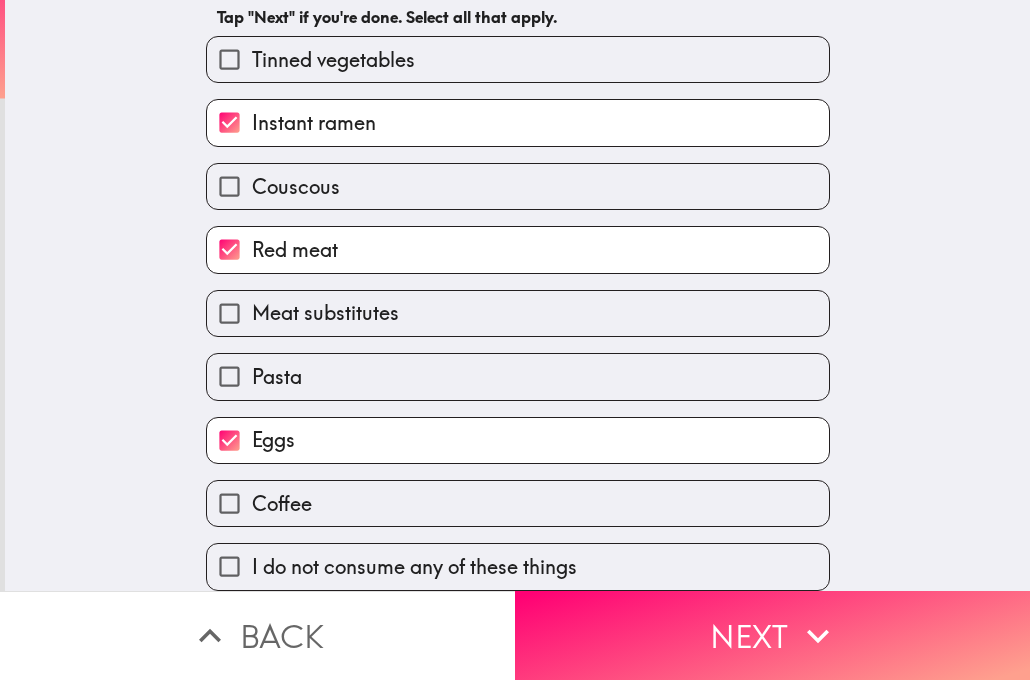 click on "Pasta" at bounding box center [277, 377] 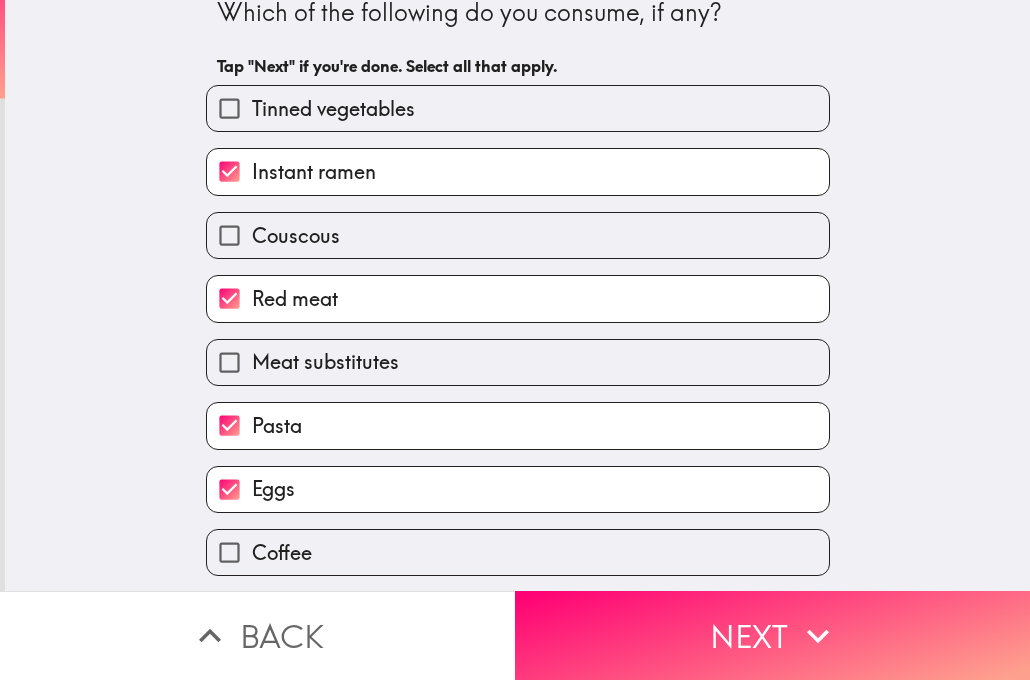 scroll, scrollTop: 9, scrollLeft: 0, axis: vertical 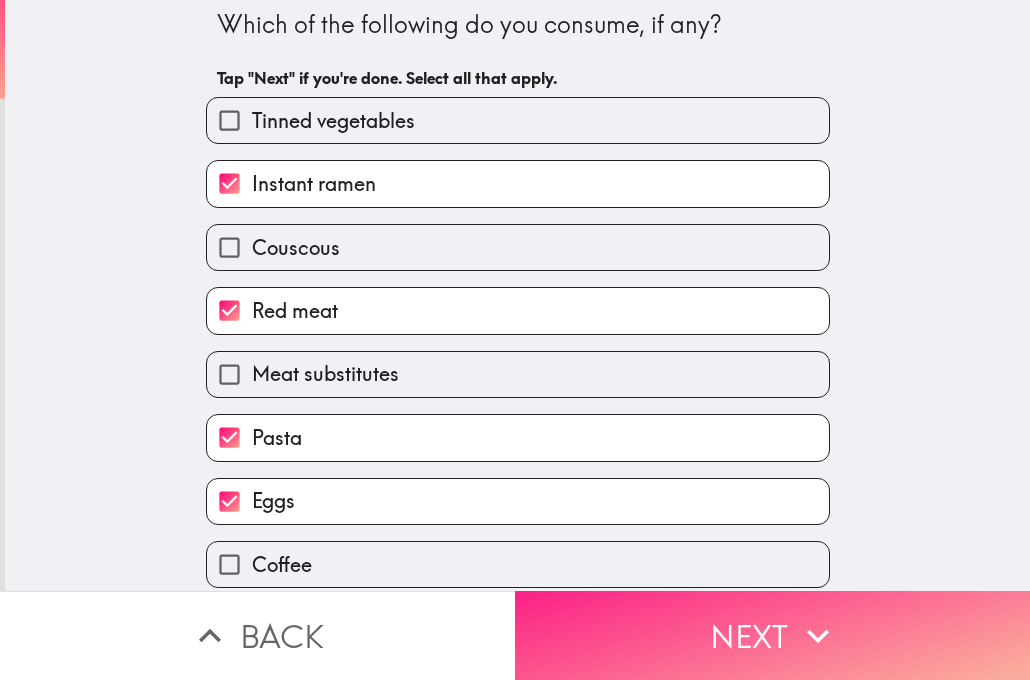 click on "Next" at bounding box center (772, 635) 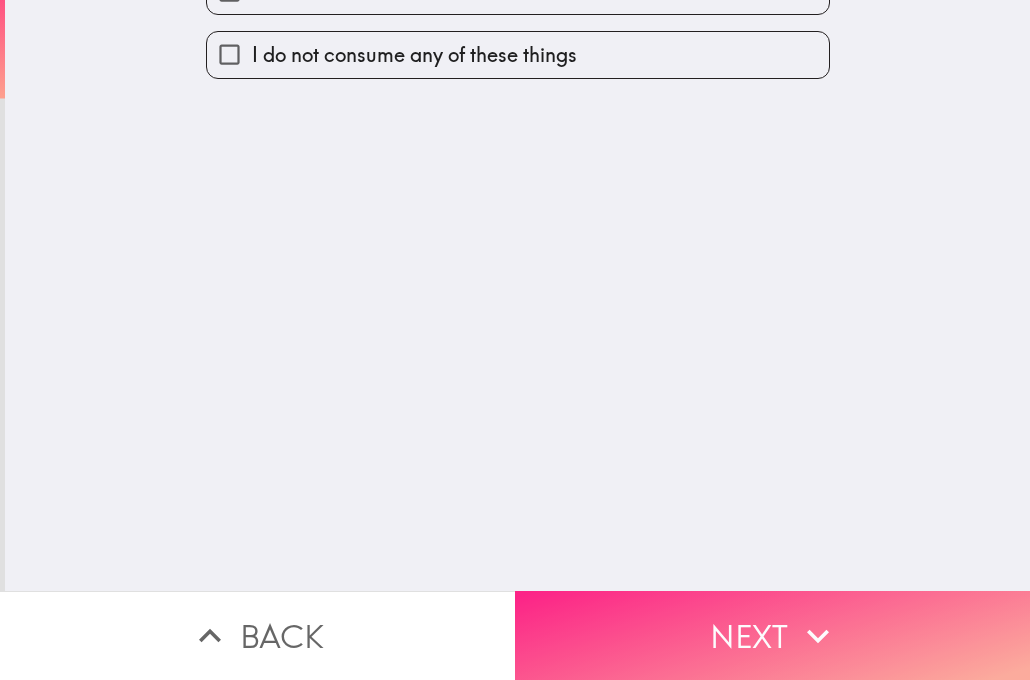 scroll, scrollTop: 0, scrollLeft: 0, axis: both 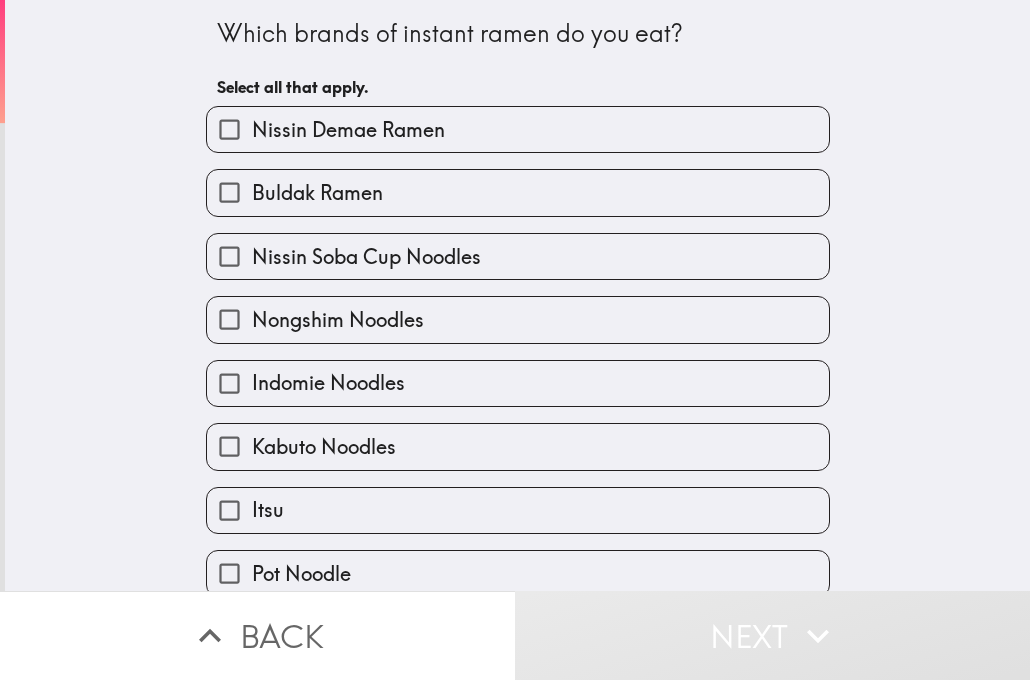 click on "Buldak Ramen" at bounding box center (518, 192) 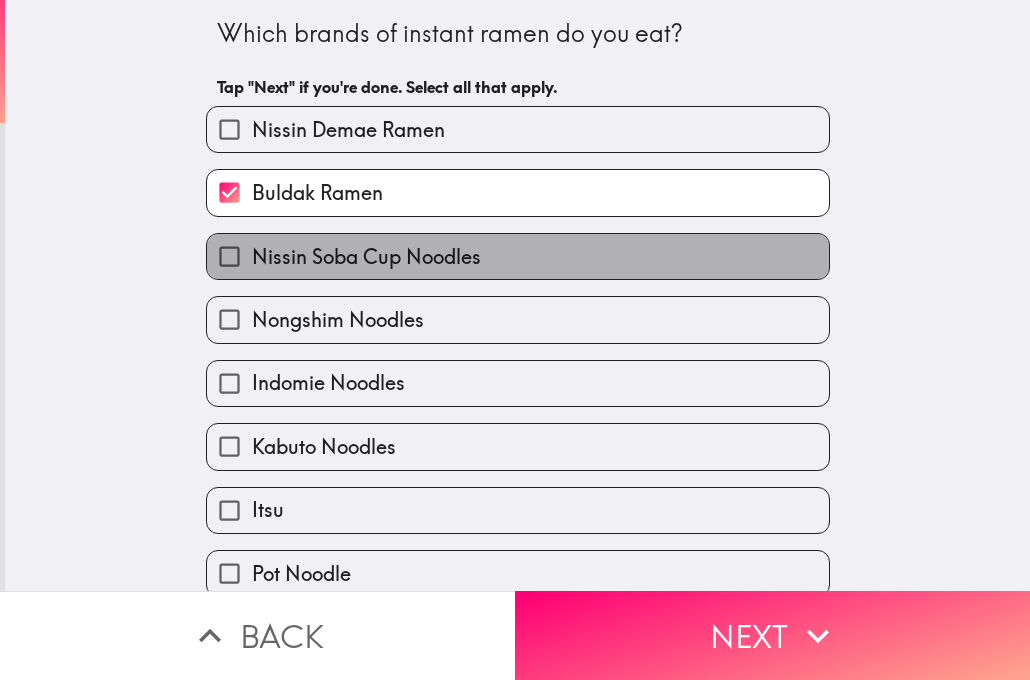 click on "Nissin Soba Cup Noodles" at bounding box center [366, 257] 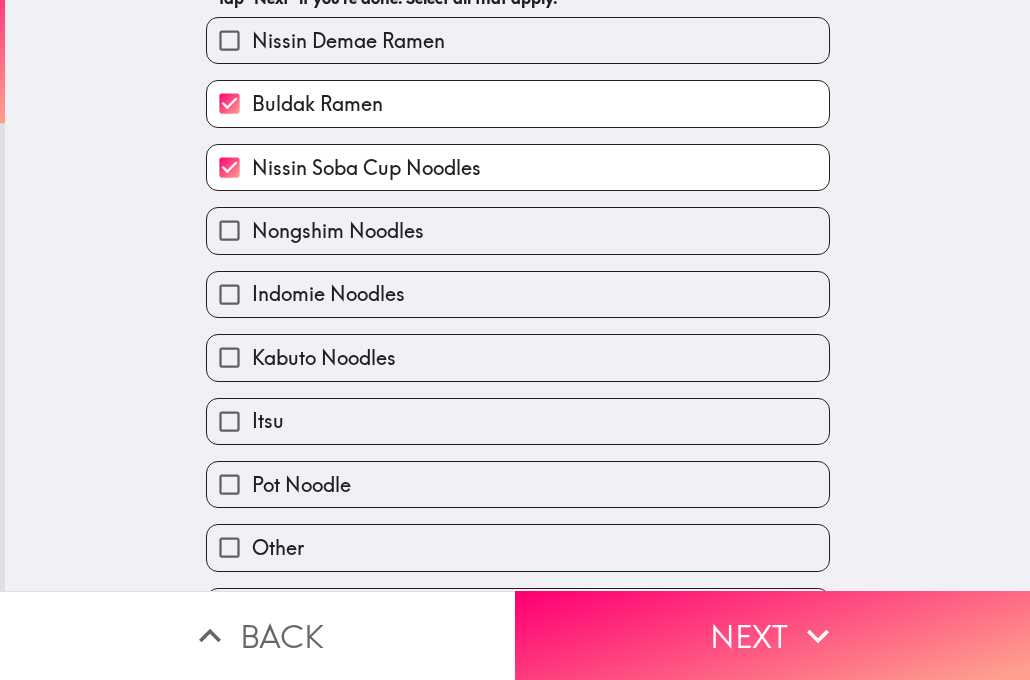 scroll, scrollTop: 143, scrollLeft: 0, axis: vertical 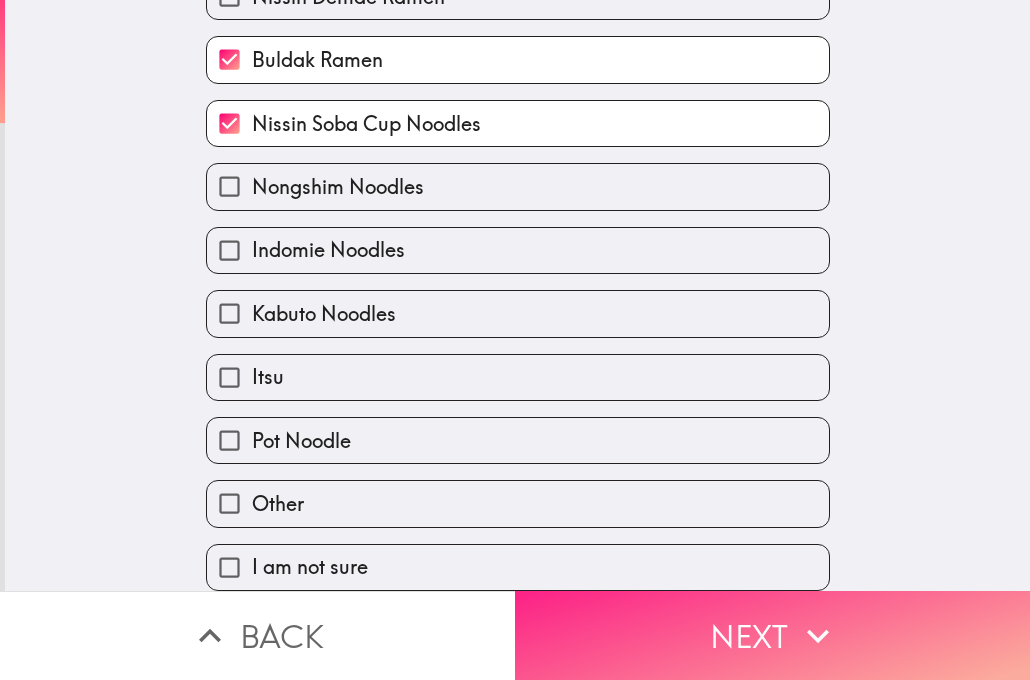 click on "Next" at bounding box center (772, 635) 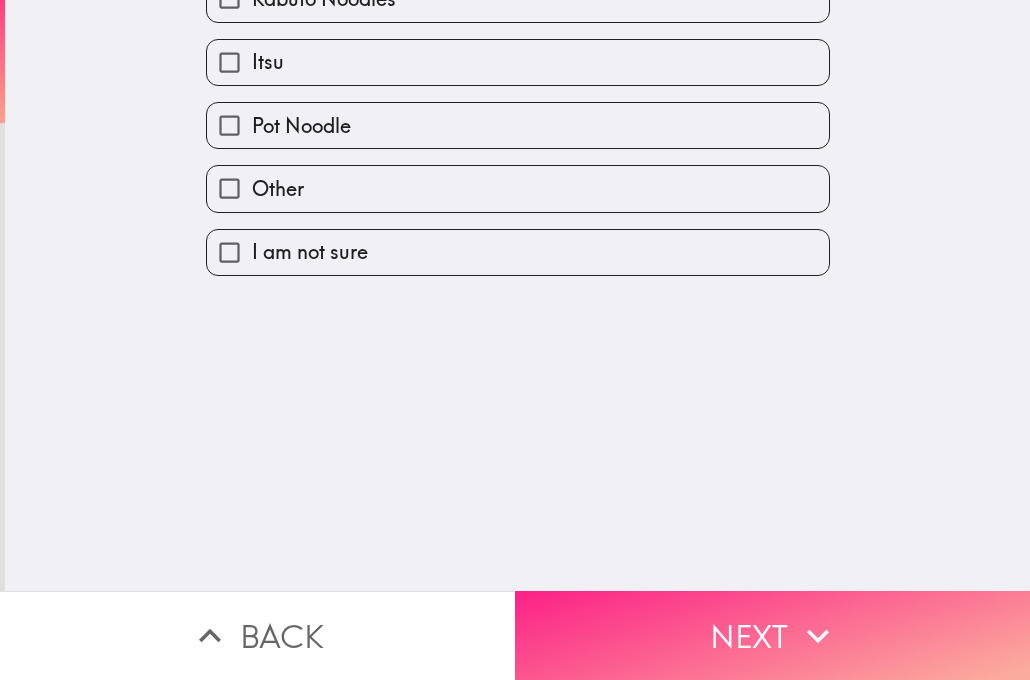 scroll, scrollTop: 0, scrollLeft: 0, axis: both 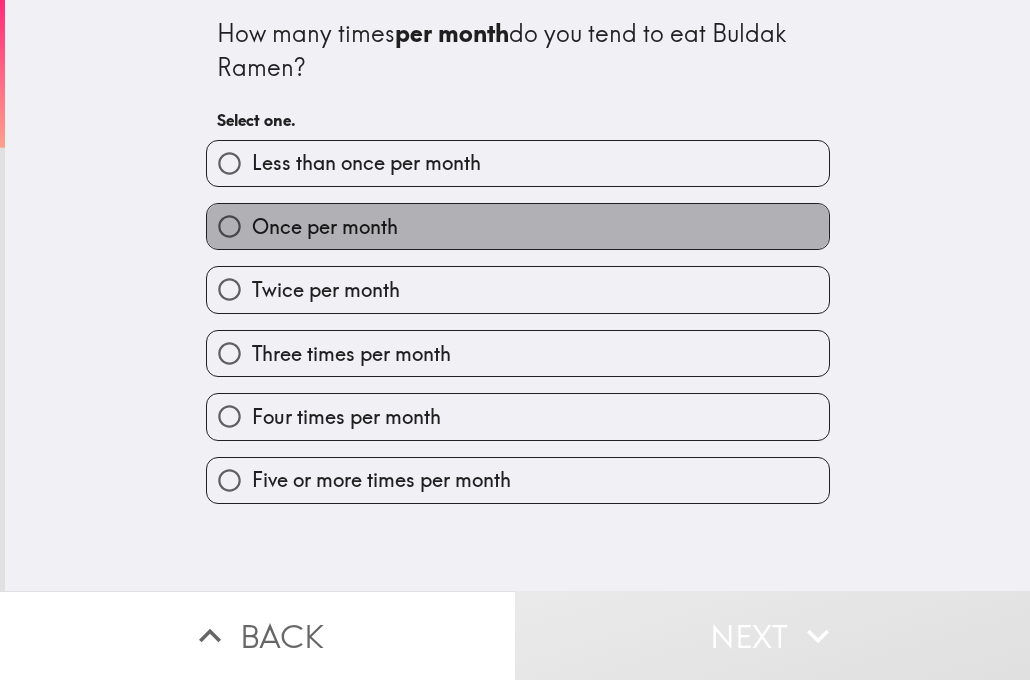 click on "Once per month" at bounding box center [325, 227] 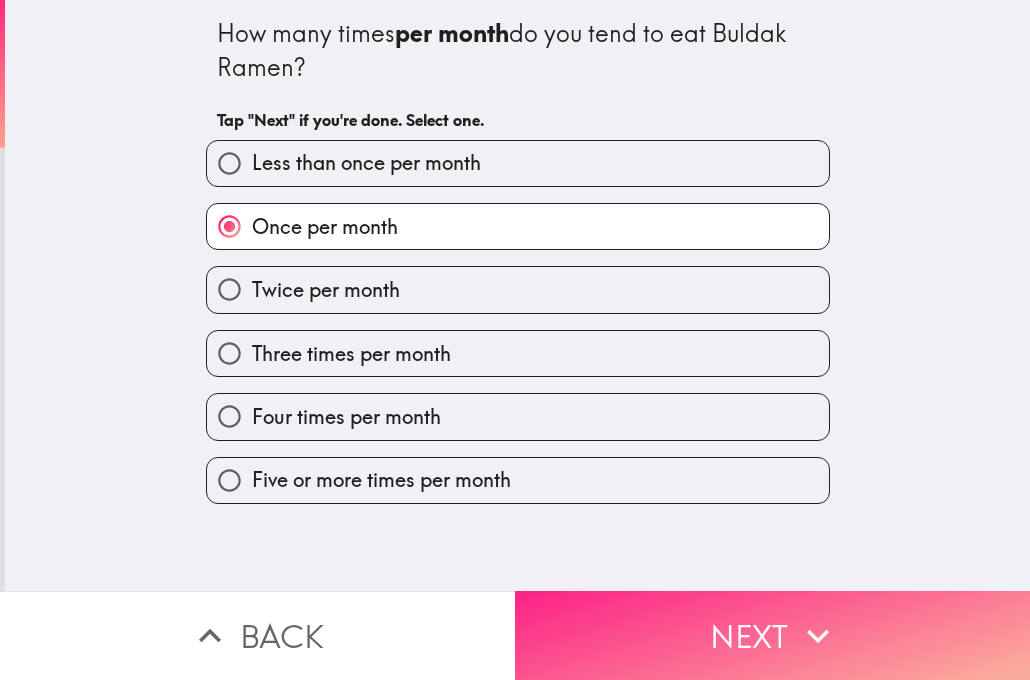 click on "Next" at bounding box center (772, 635) 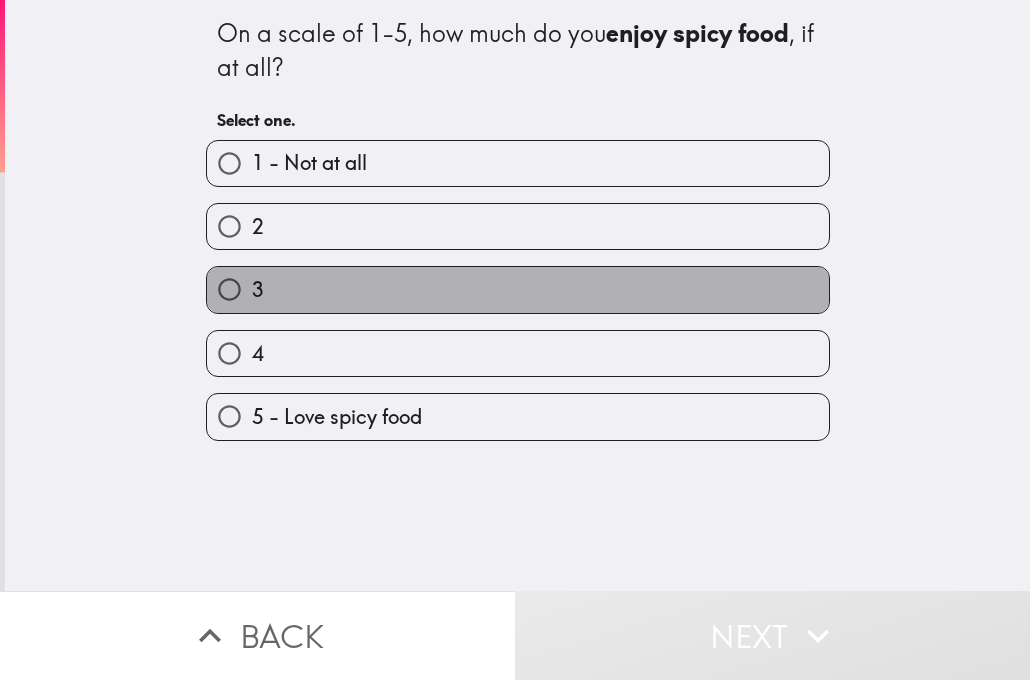 click on "3" at bounding box center (518, 289) 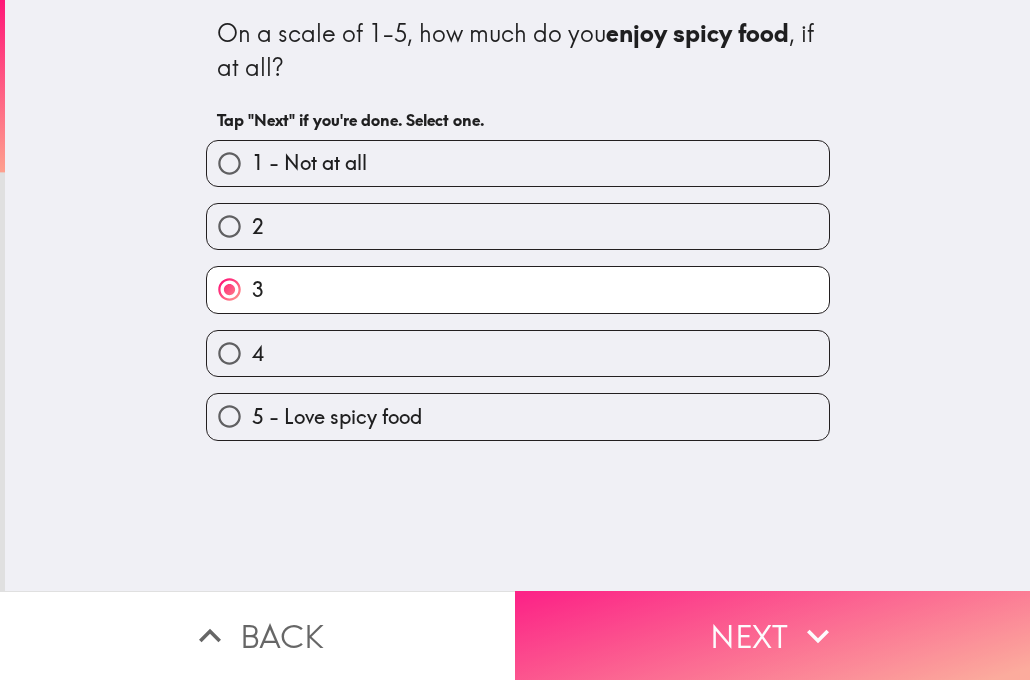 click on "Next" at bounding box center [772, 635] 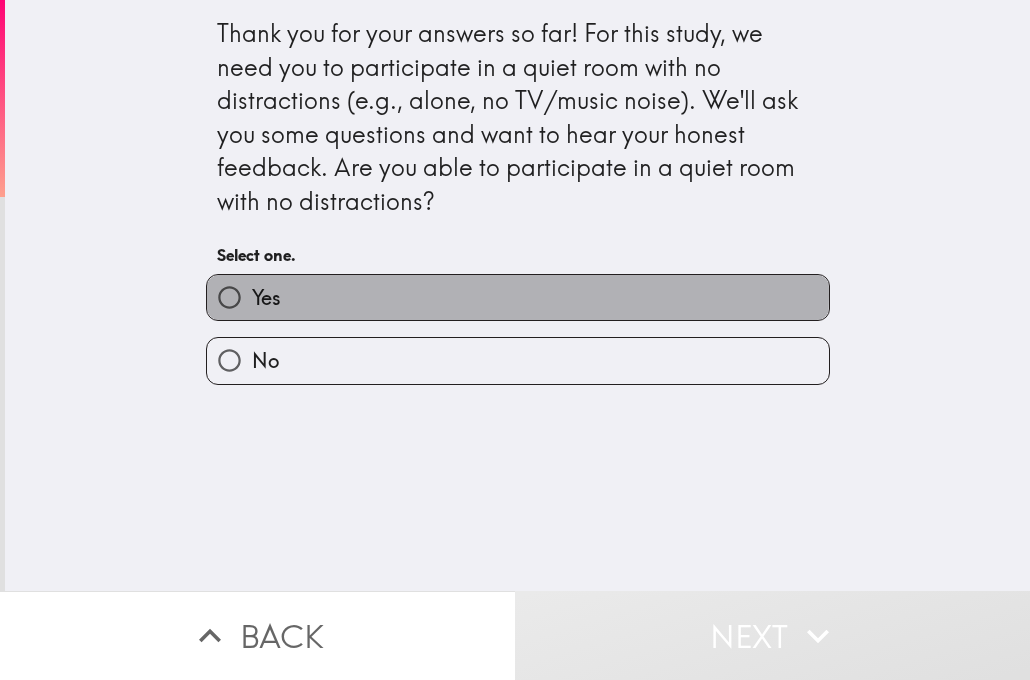 click on "Yes" at bounding box center (518, 297) 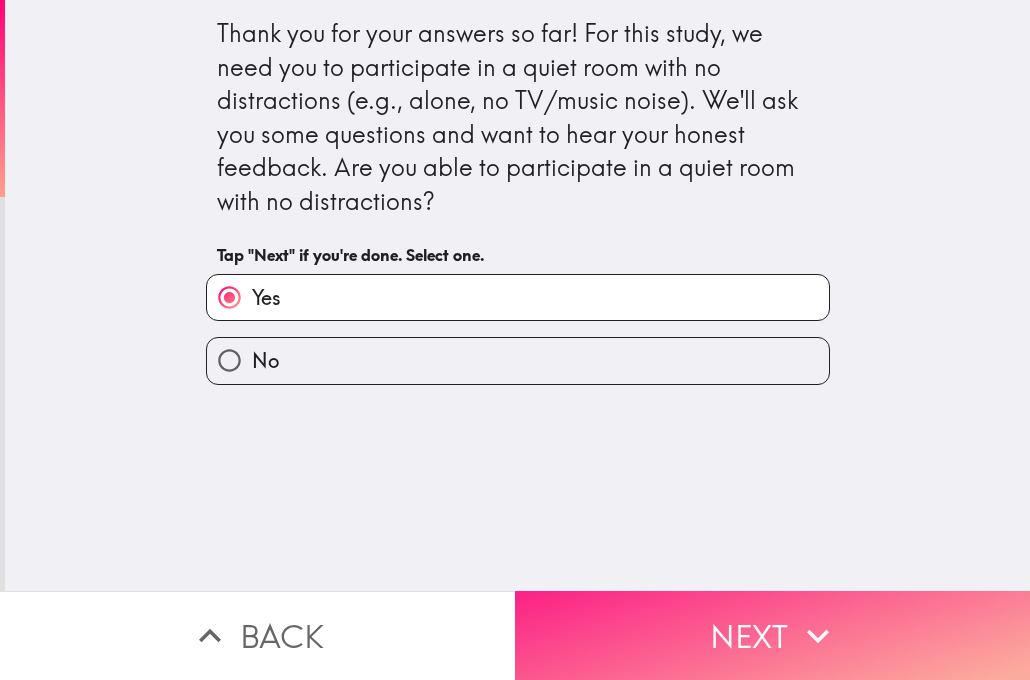 click on "Next" at bounding box center (772, 635) 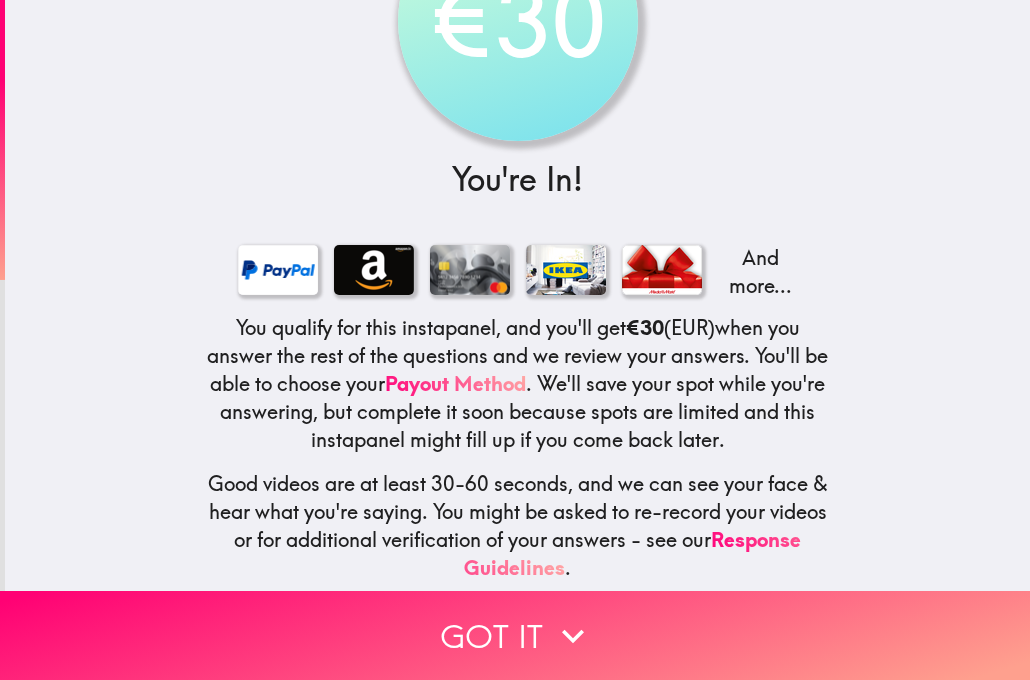 scroll, scrollTop: 210, scrollLeft: 0, axis: vertical 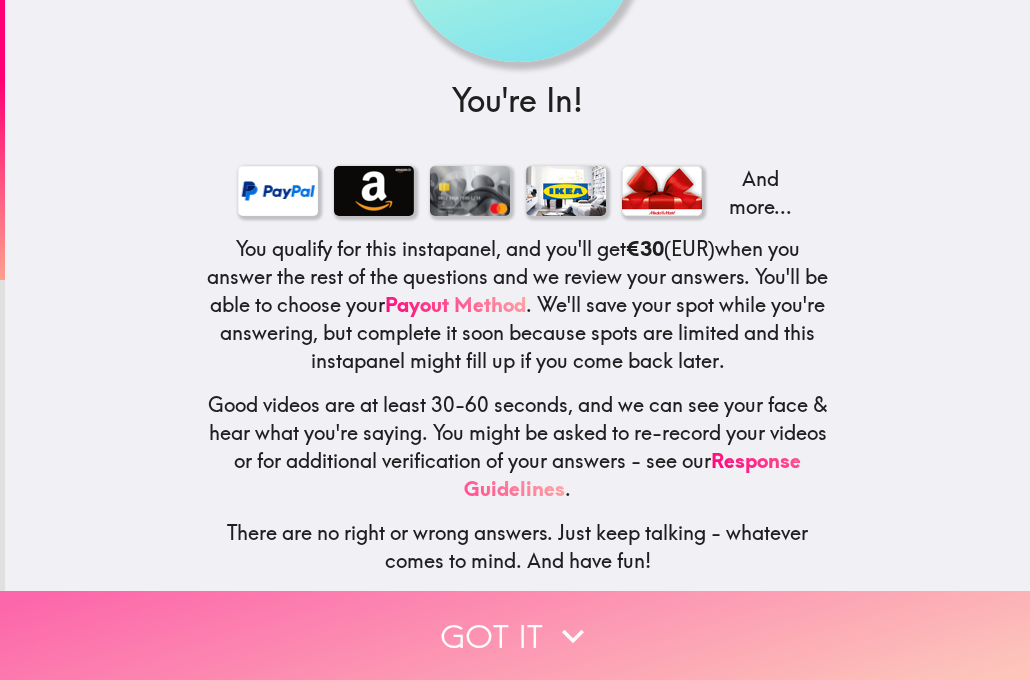 click on "Got it" at bounding box center (515, 635) 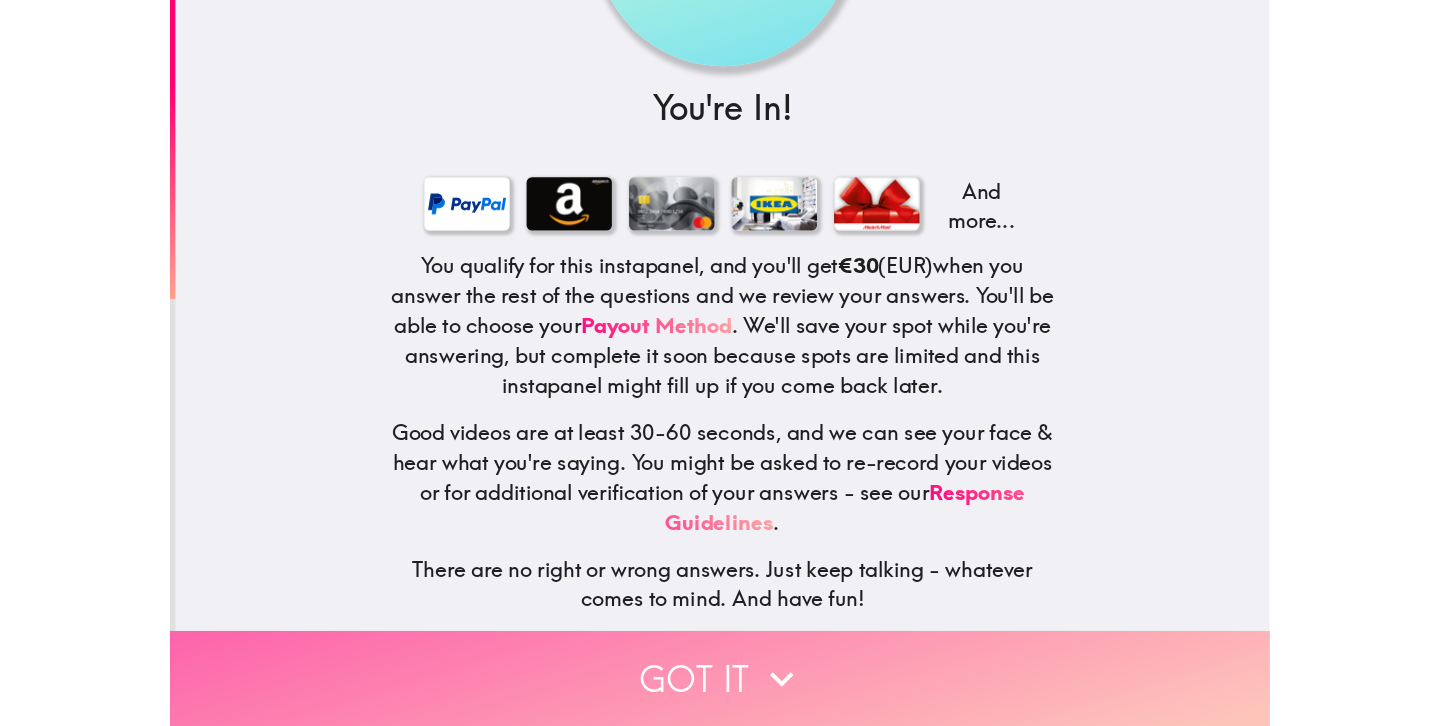 scroll, scrollTop: 0, scrollLeft: 0, axis: both 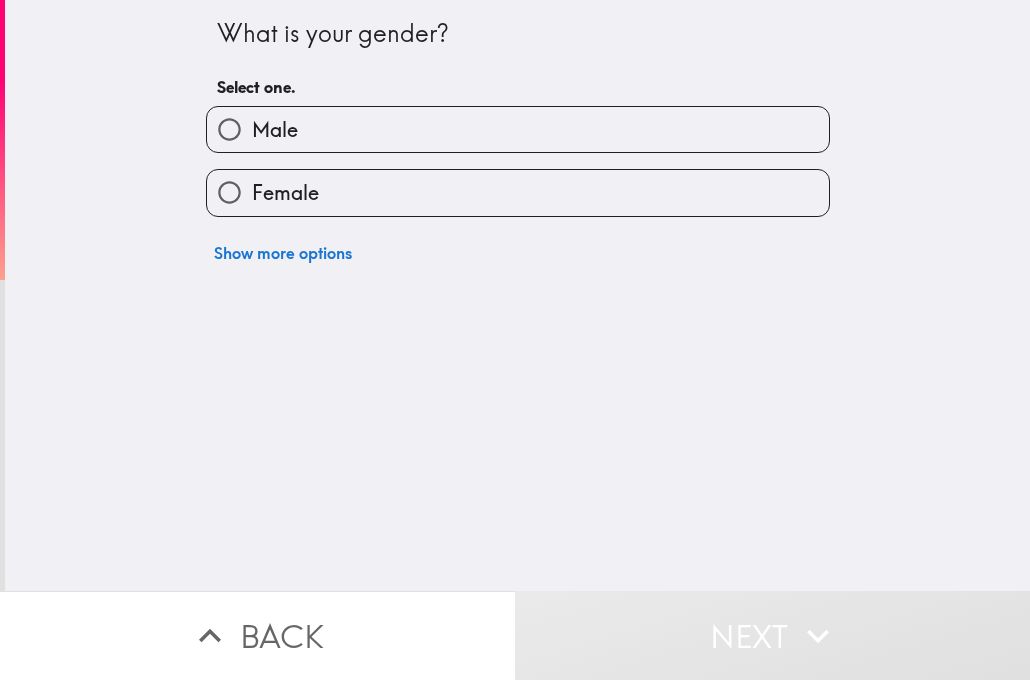 click on "Female" at bounding box center [518, 192] 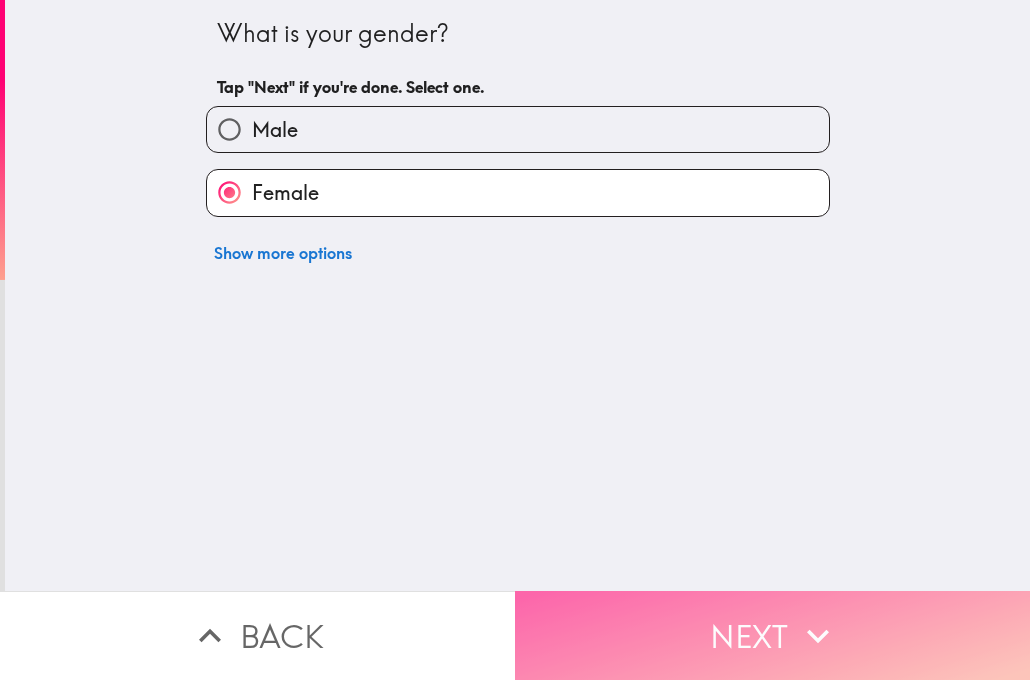 click on "Next" at bounding box center [772, 635] 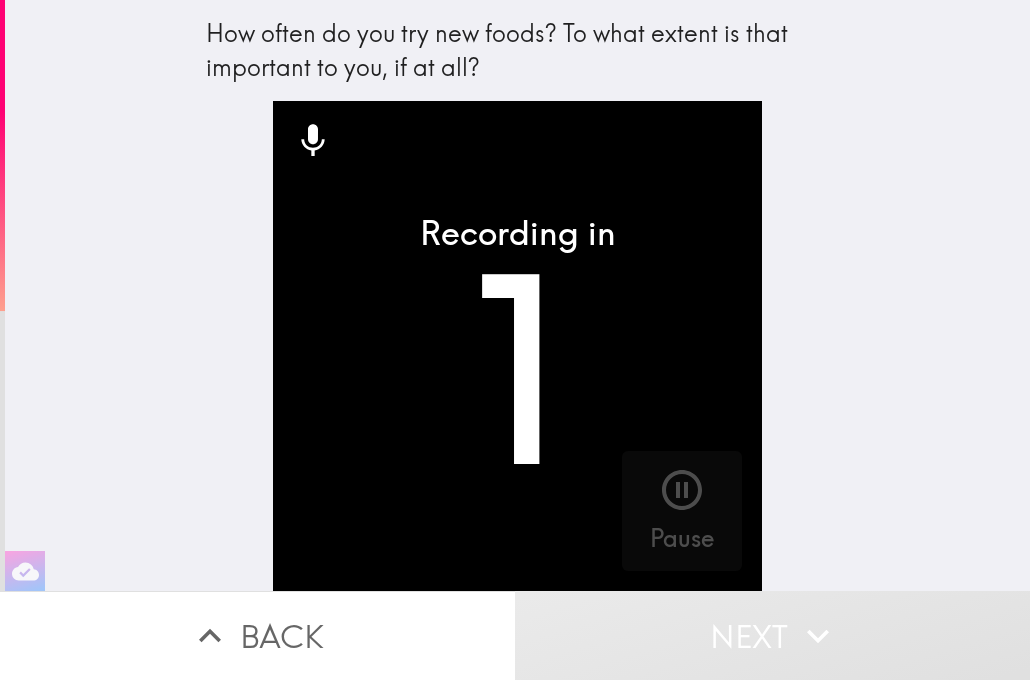 click on "Back" at bounding box center [257, 635] 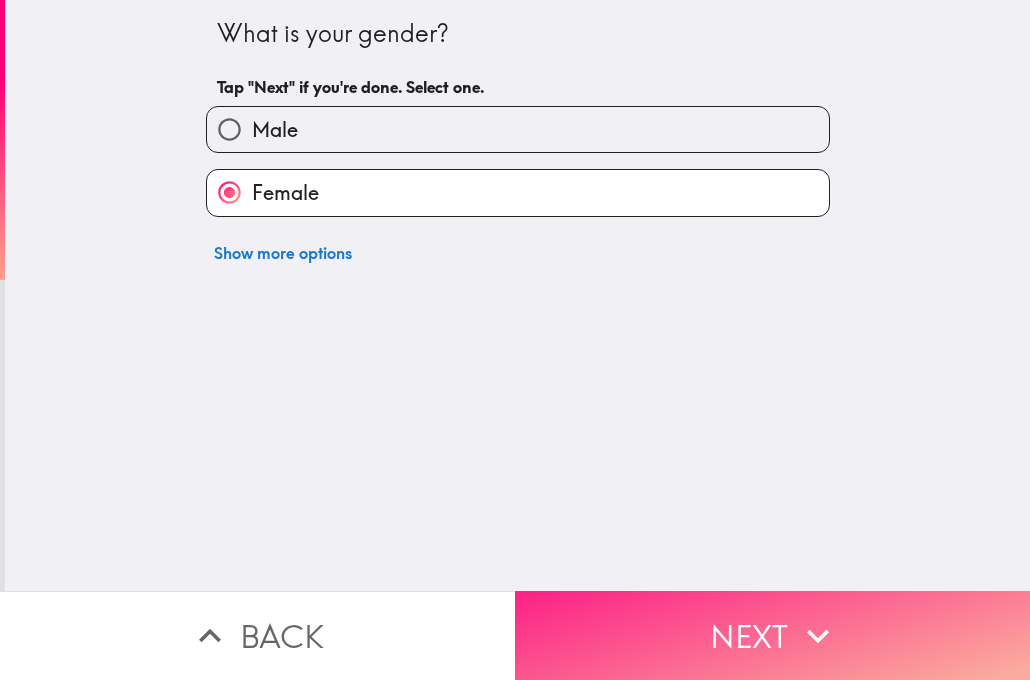 click on "Next" at bounding box center (772, 635) 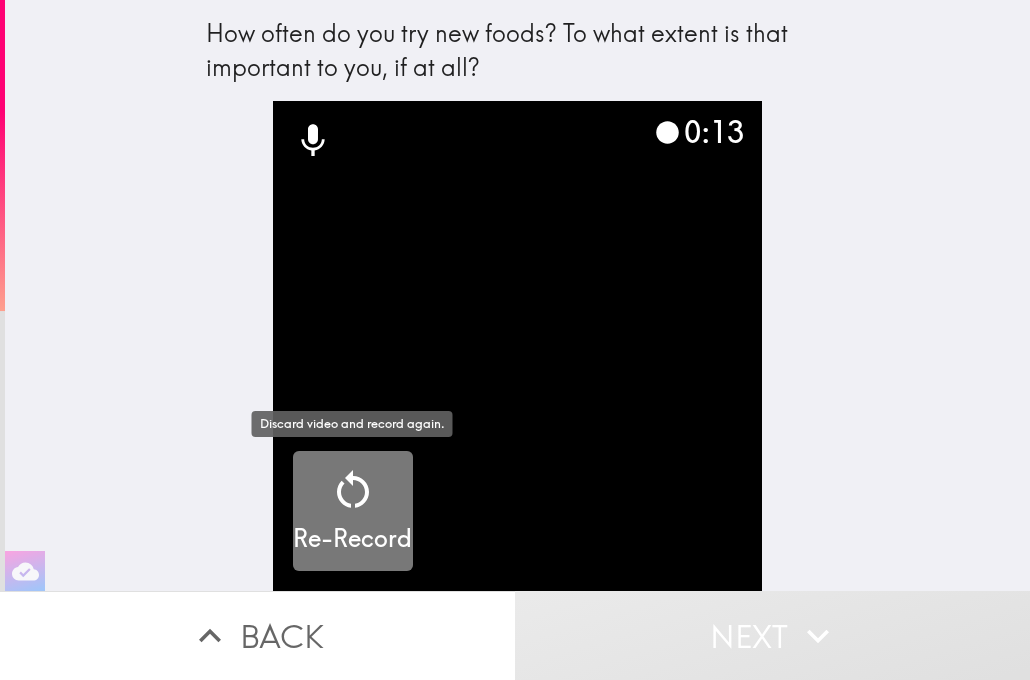 click at bounding box center [353, 494] 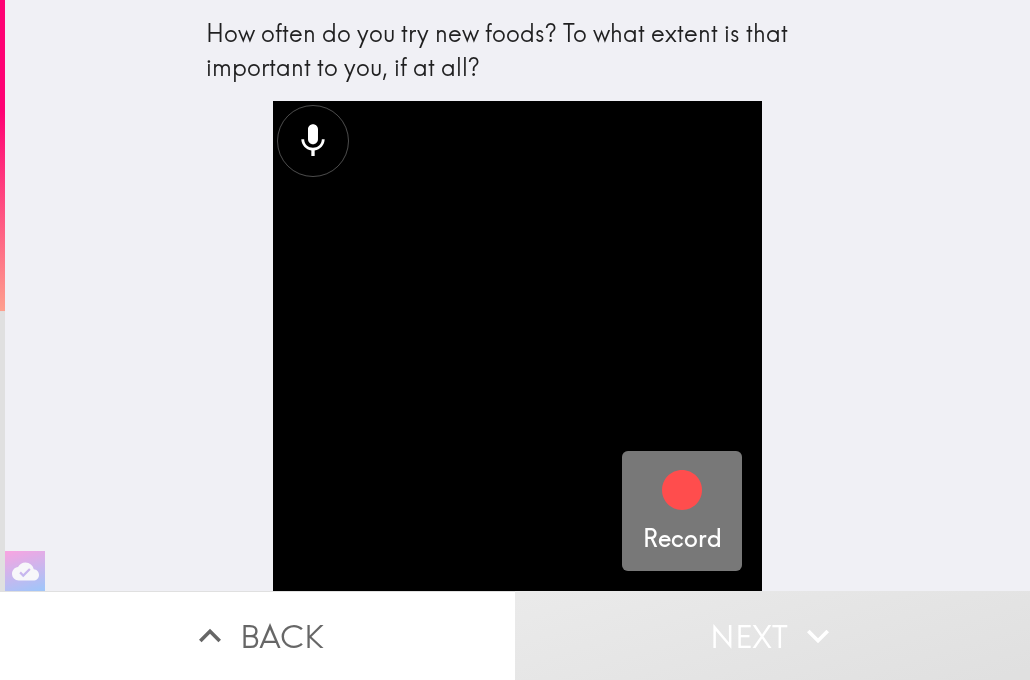 click on "Record" at bounding box center (682, 511) 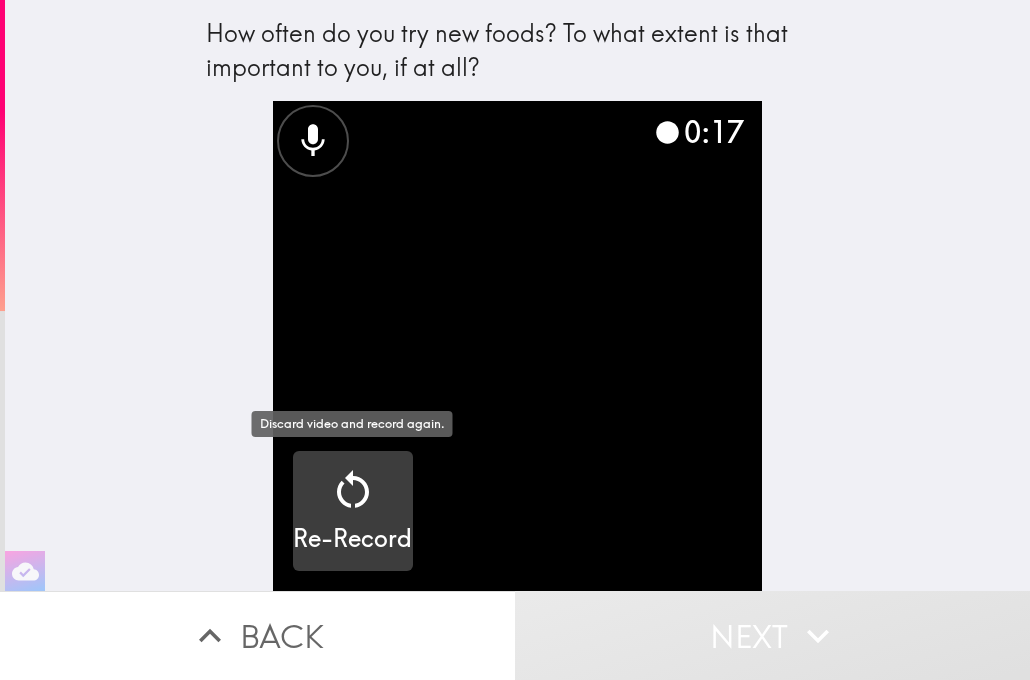 click on "Re-Record" at bounding box center (352, 539) 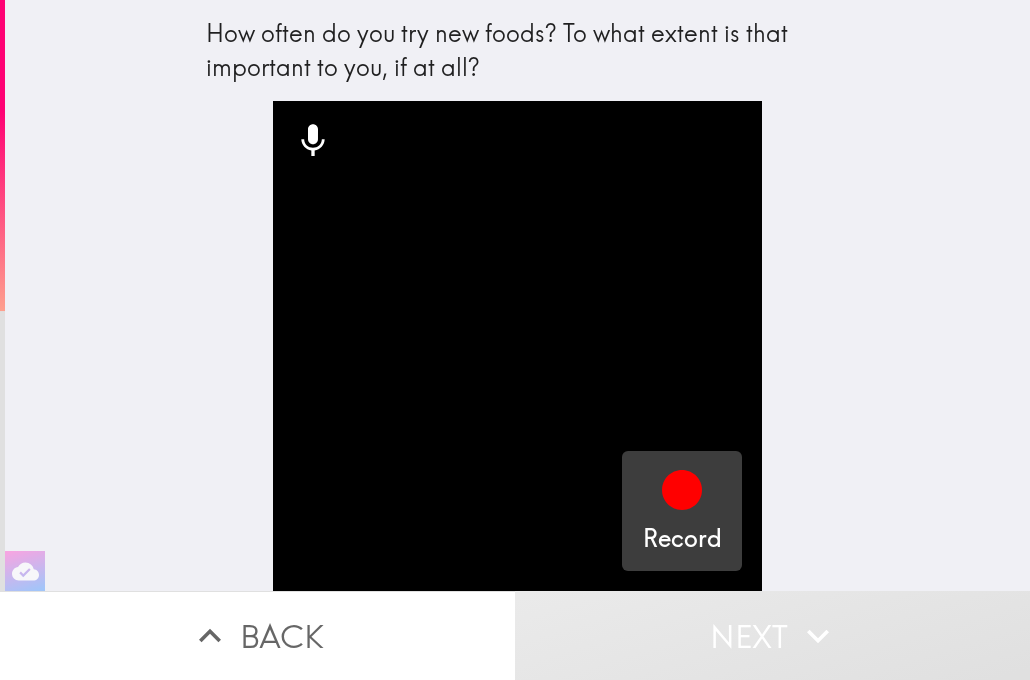 click on "Record" at bounding box center [682, 511] 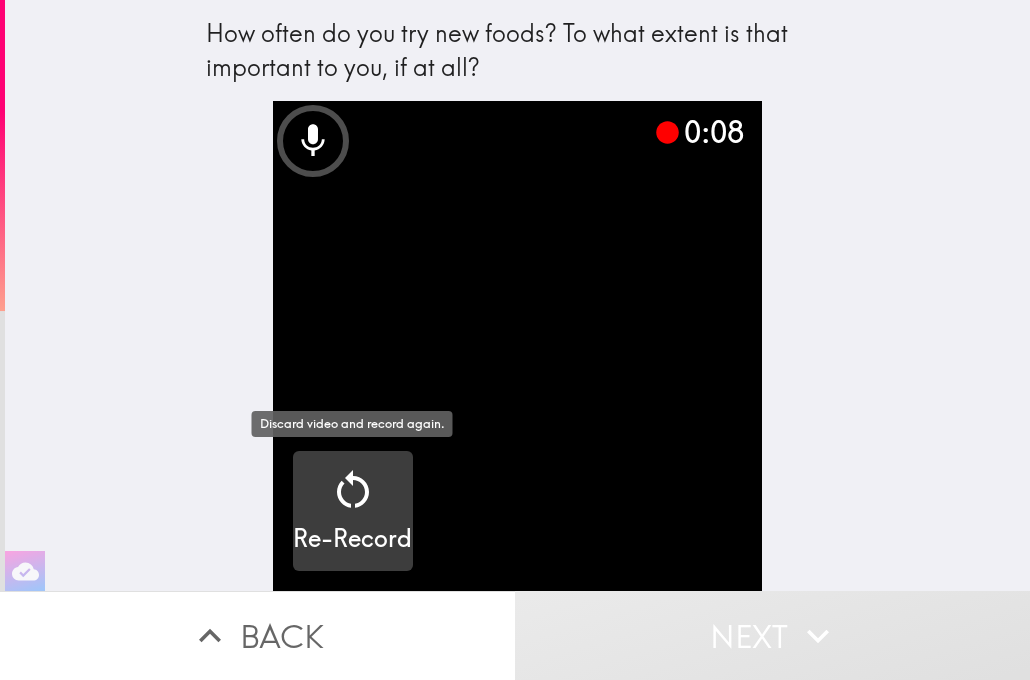 click on "Re-Record" at bounding box center [352, 511] 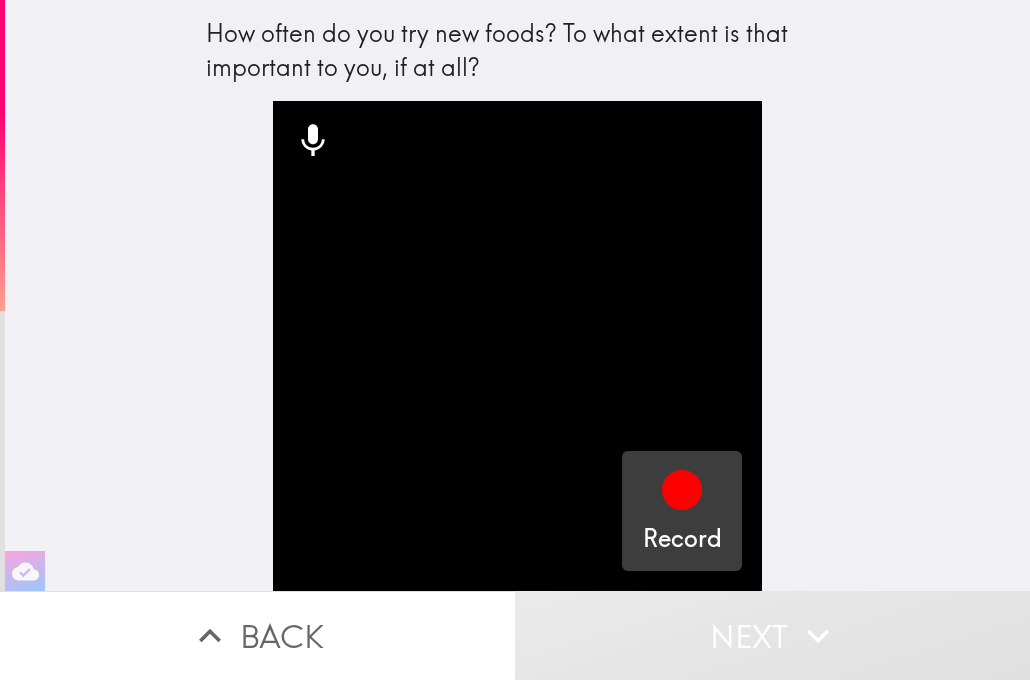 click 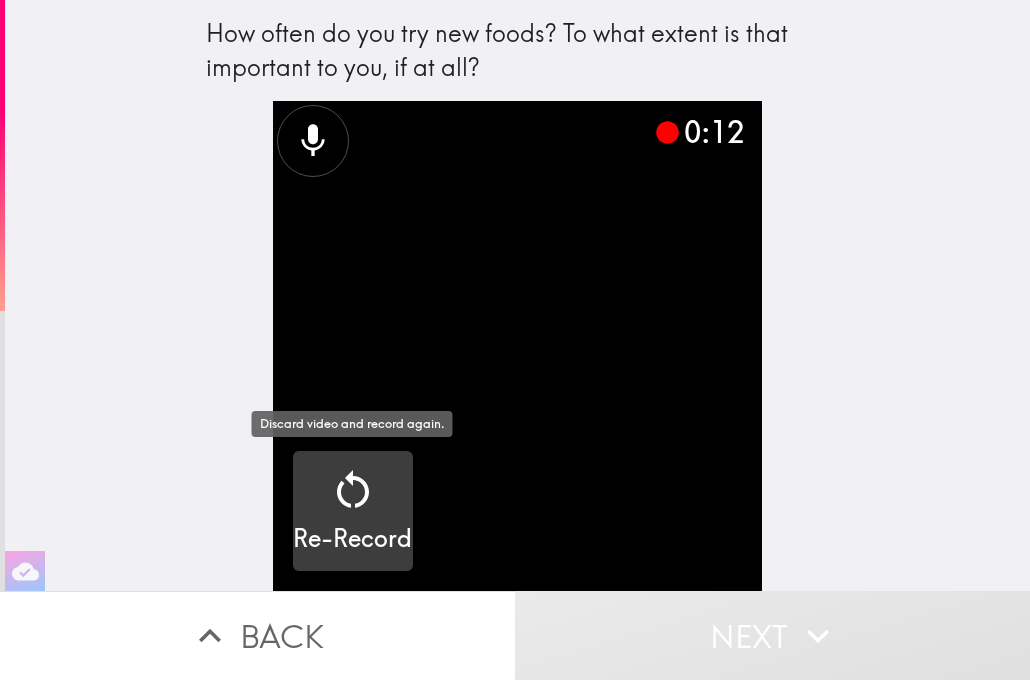 click 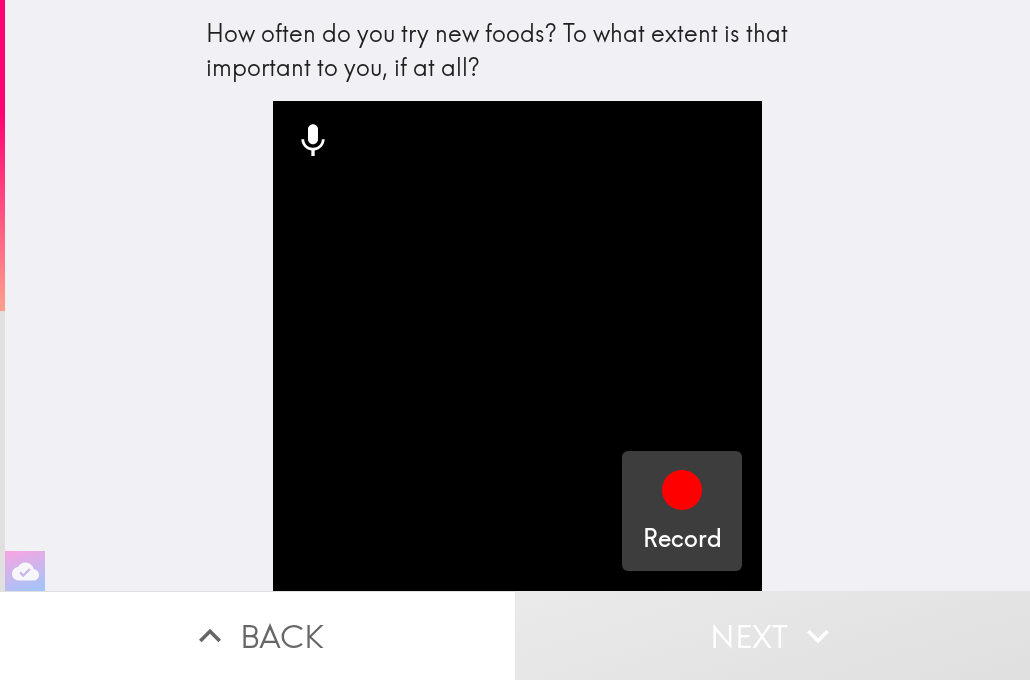 click on "Record" at bounding box center [682, 511] 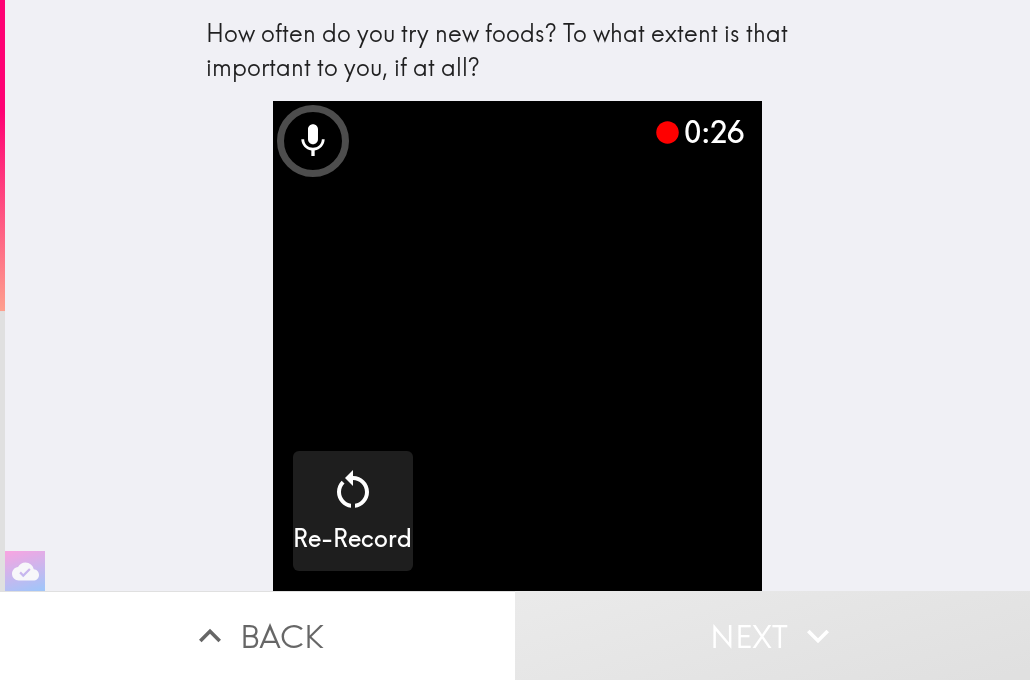 click at bounding box center (518, 346) 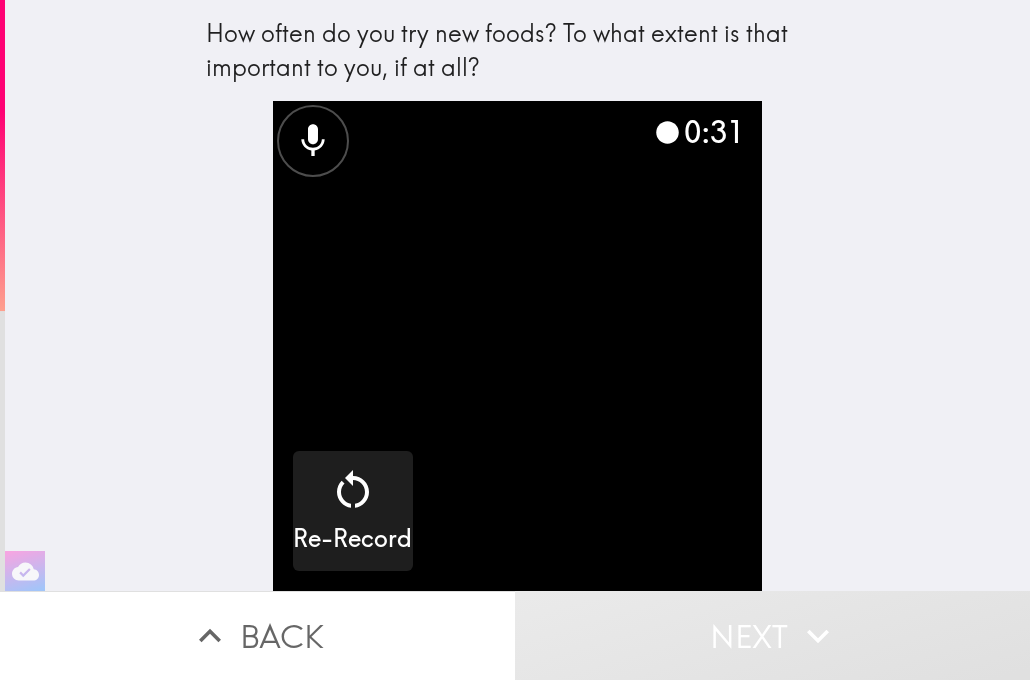 click at bounding box center [518, 346] 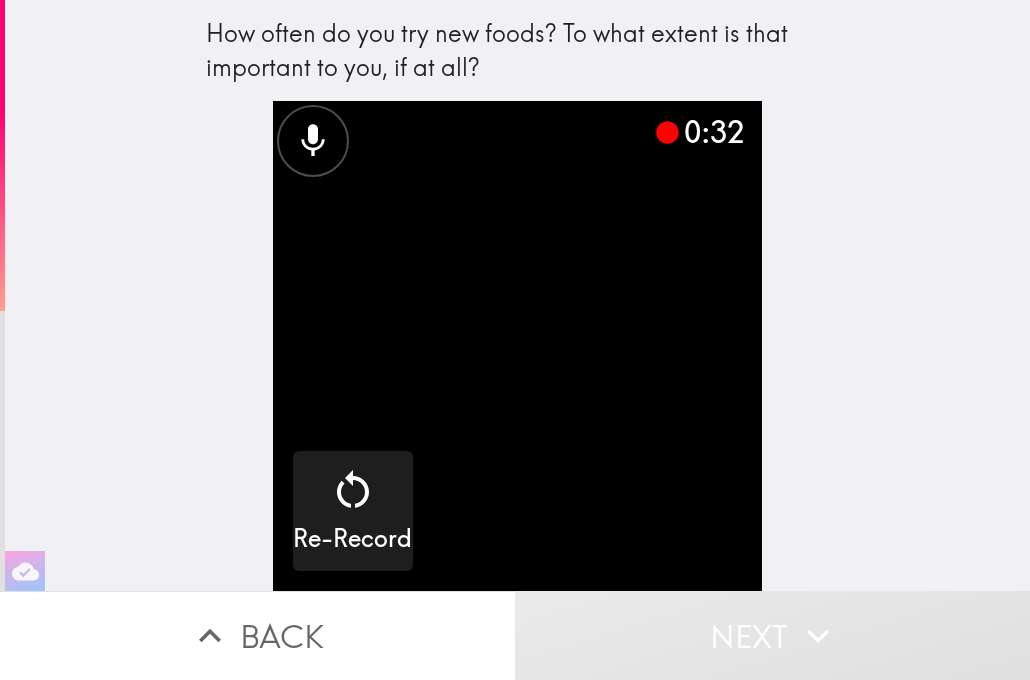 click 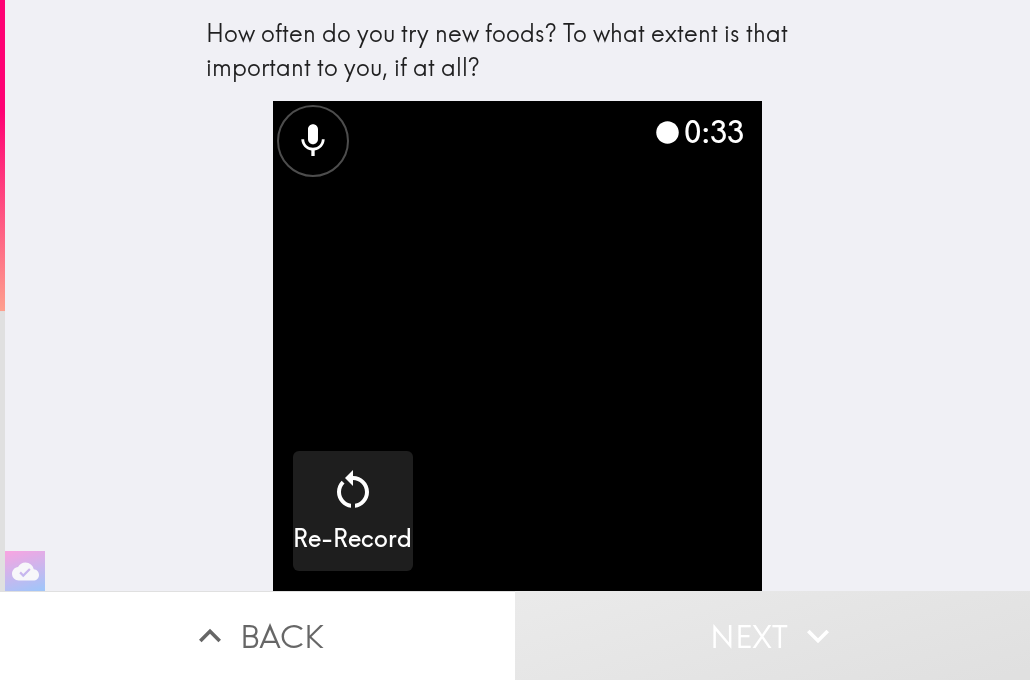click at bounding box center (518, 346) 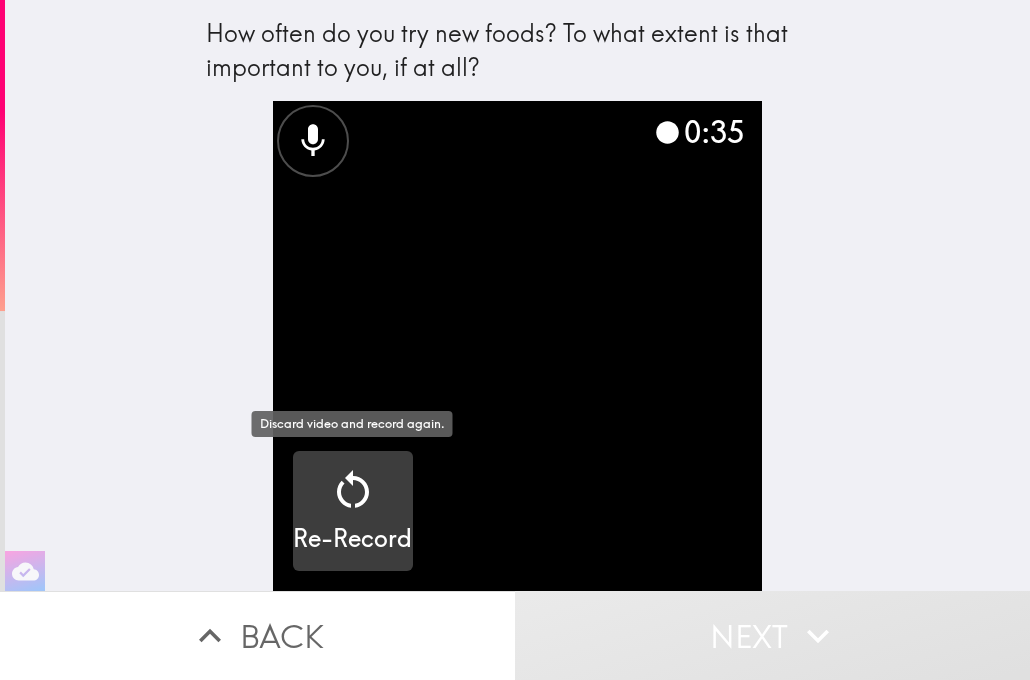 click on "Re-Record" at bounding box center (352, 539) 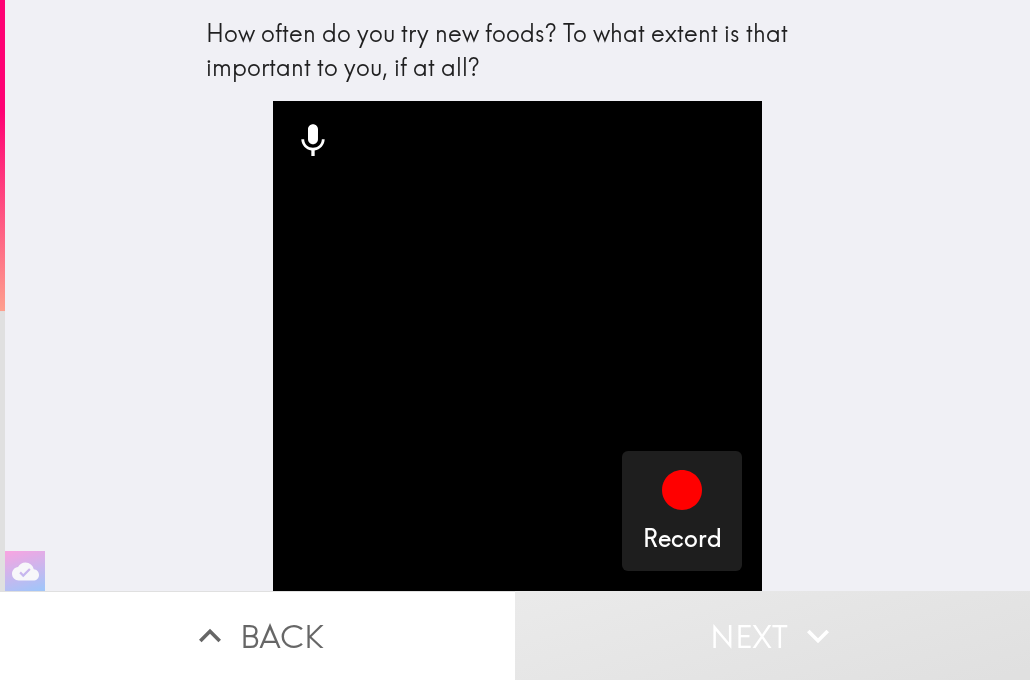 click on "Back" at bounding box center (257, 635) 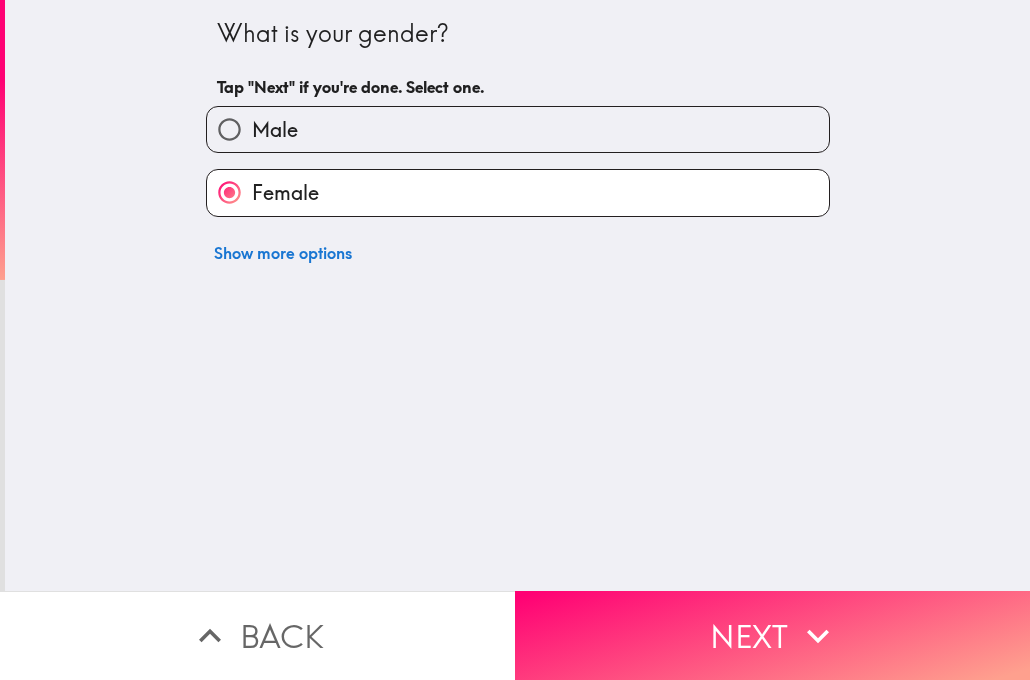 click on "Back" at bounding box center (257, 635) 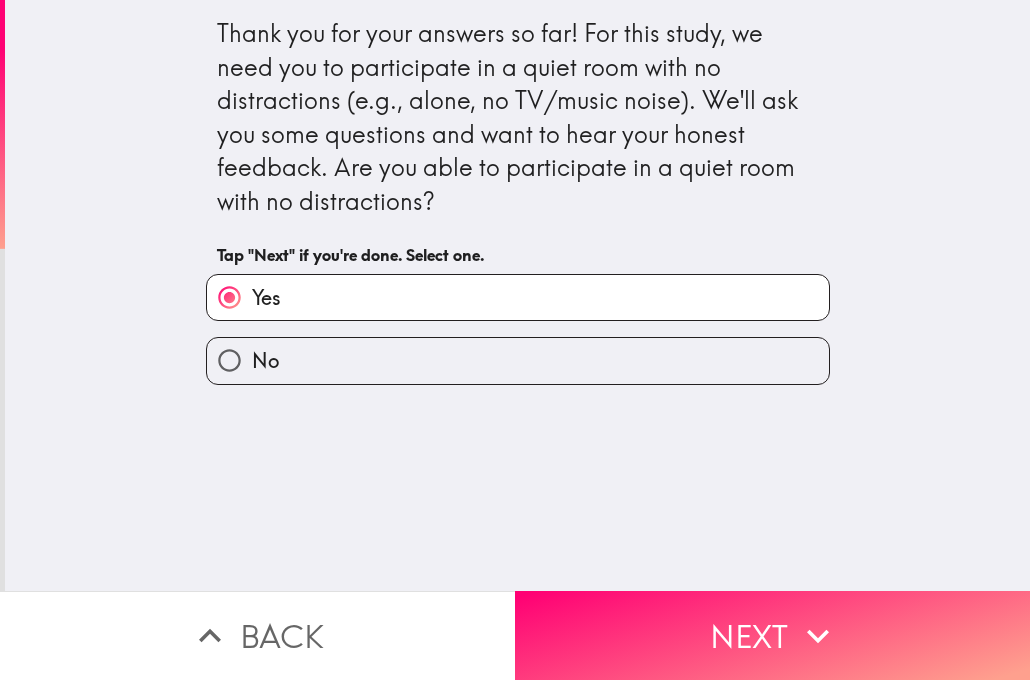 click on "Thank you for your answers so far! For this study, we need you to participate in a quiet room with no distractions (e.g., alone, no TV/music noise). We'll ask you some questions and want to hear your honest feedback. Are you able to participate in a quiet room with no distractions? Tap "Next" if you're done.   Select one. Yes No" at bounding box center [517, 295] 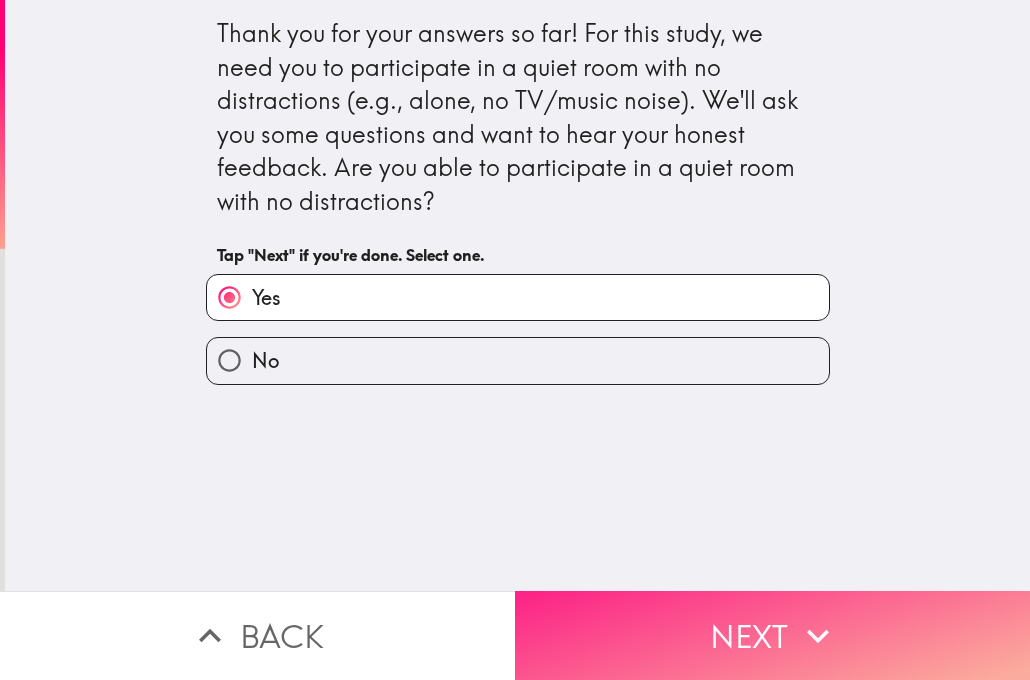 click on "Next" at bounding box center [772, 635] 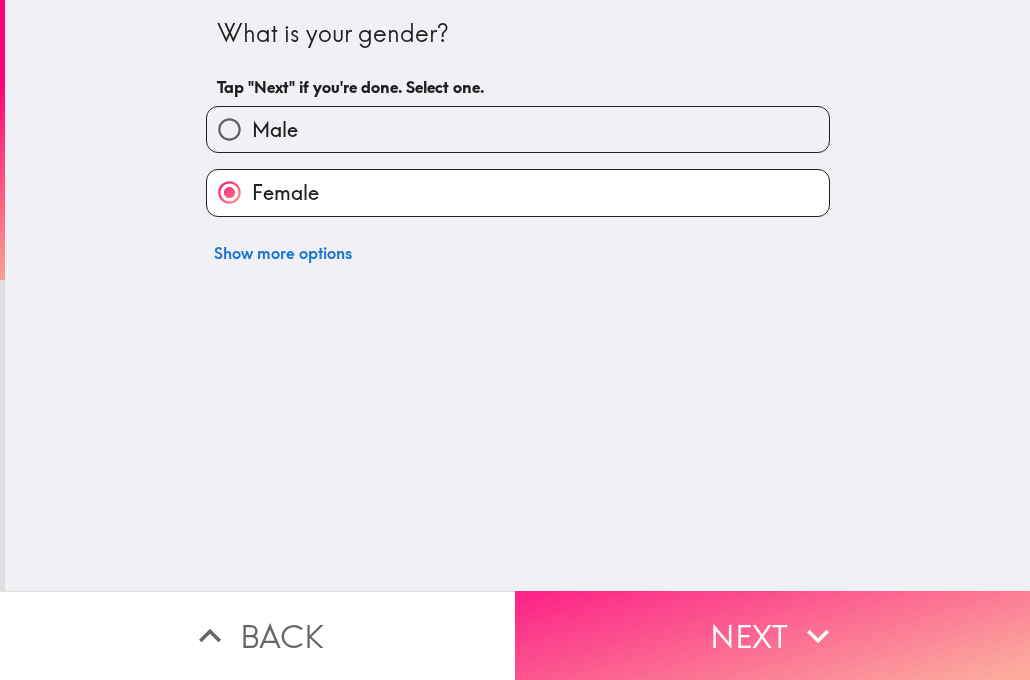 click on "Next" at bounding box center (772, 635) 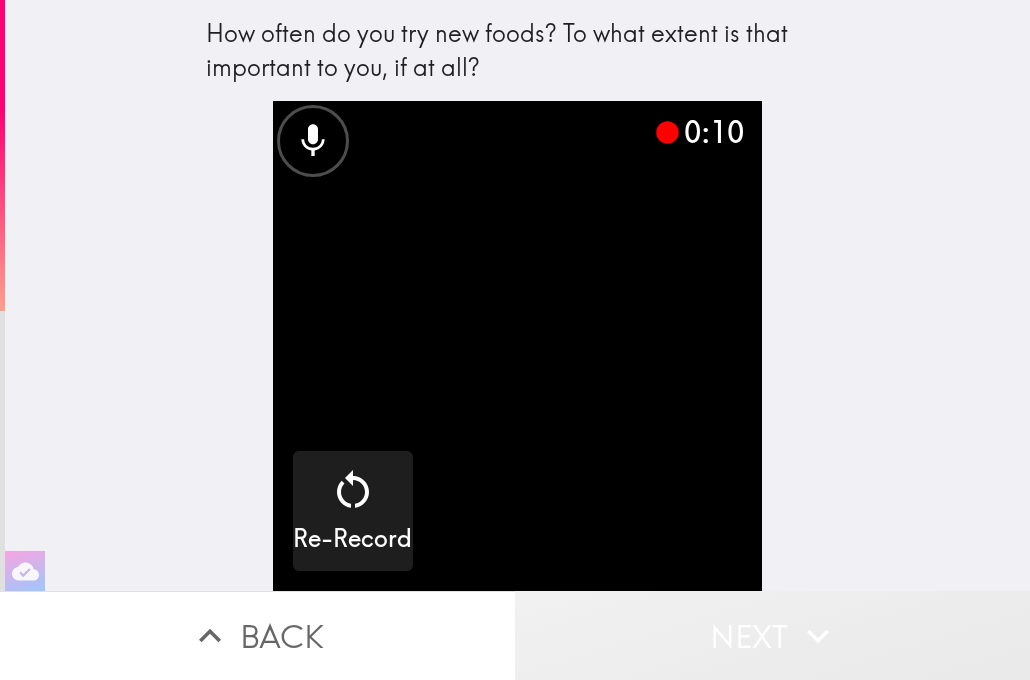 click on "Next" at bounding box center [772, 635] 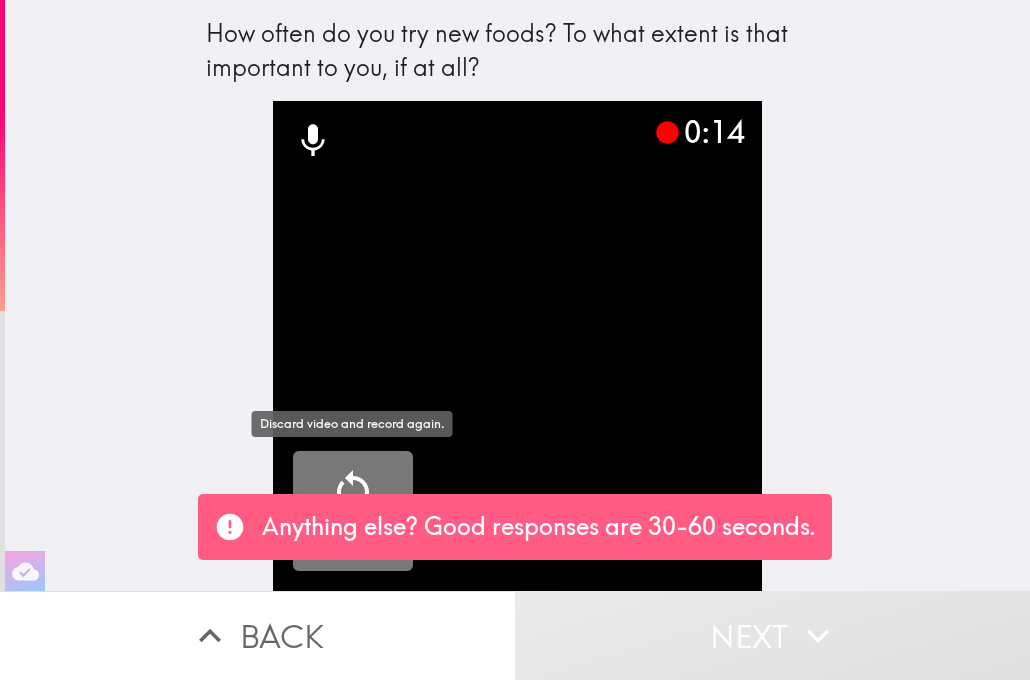 click 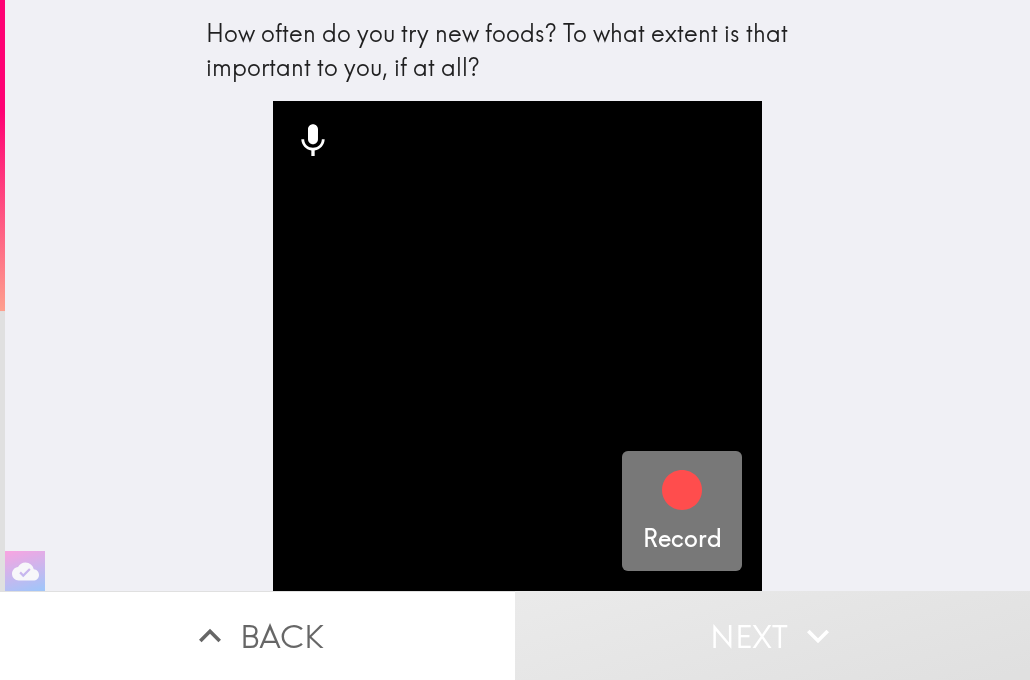 click 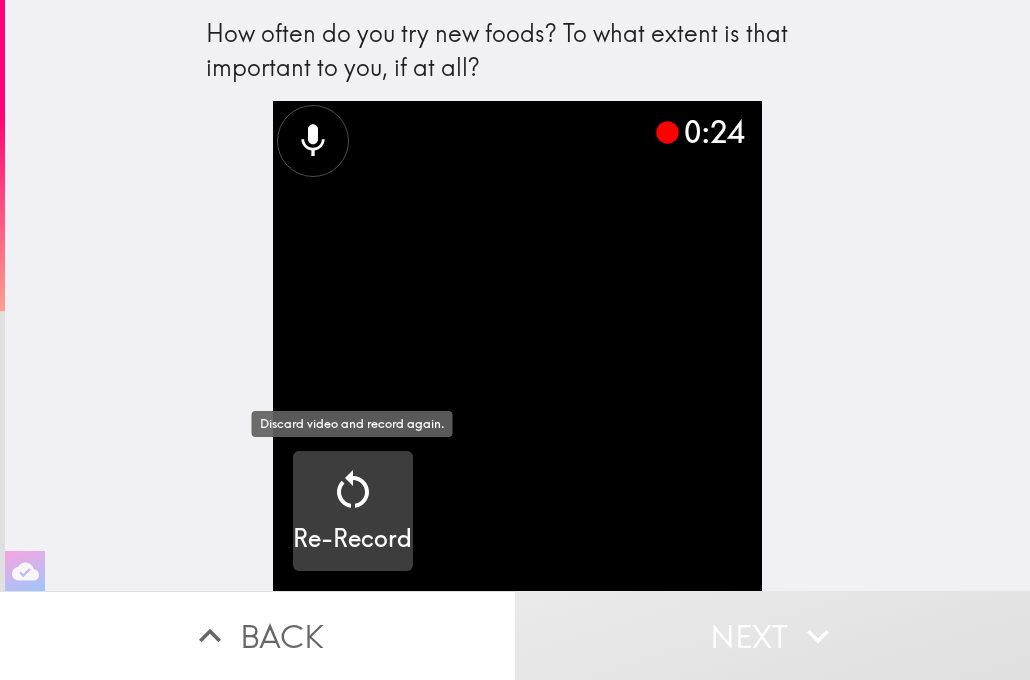 click on "Re-Record" at bounding box center (352, 539) 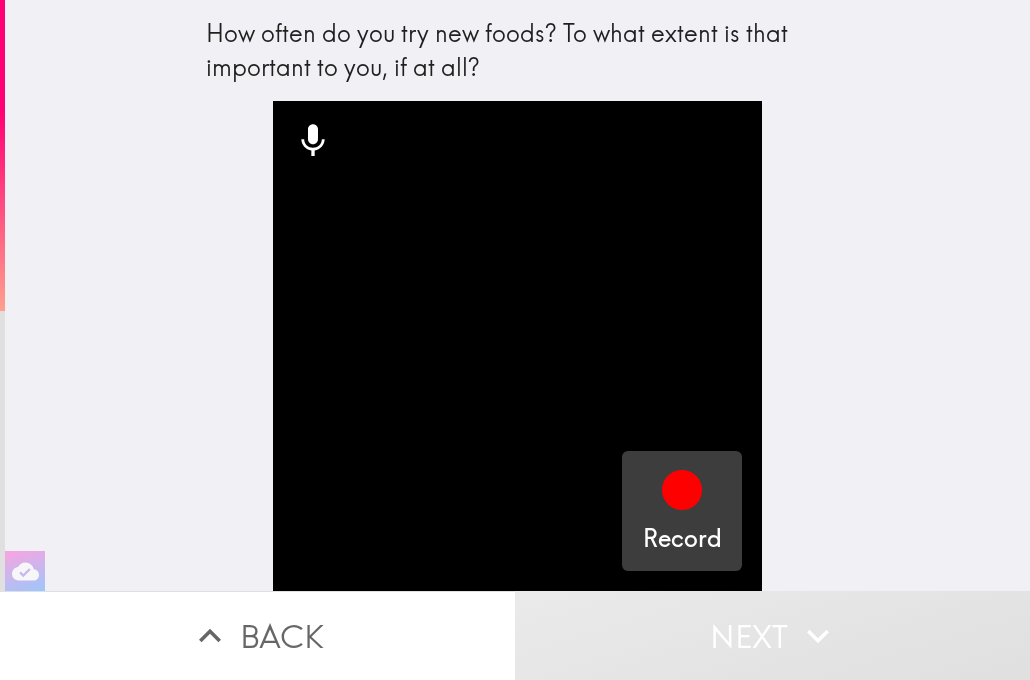 click 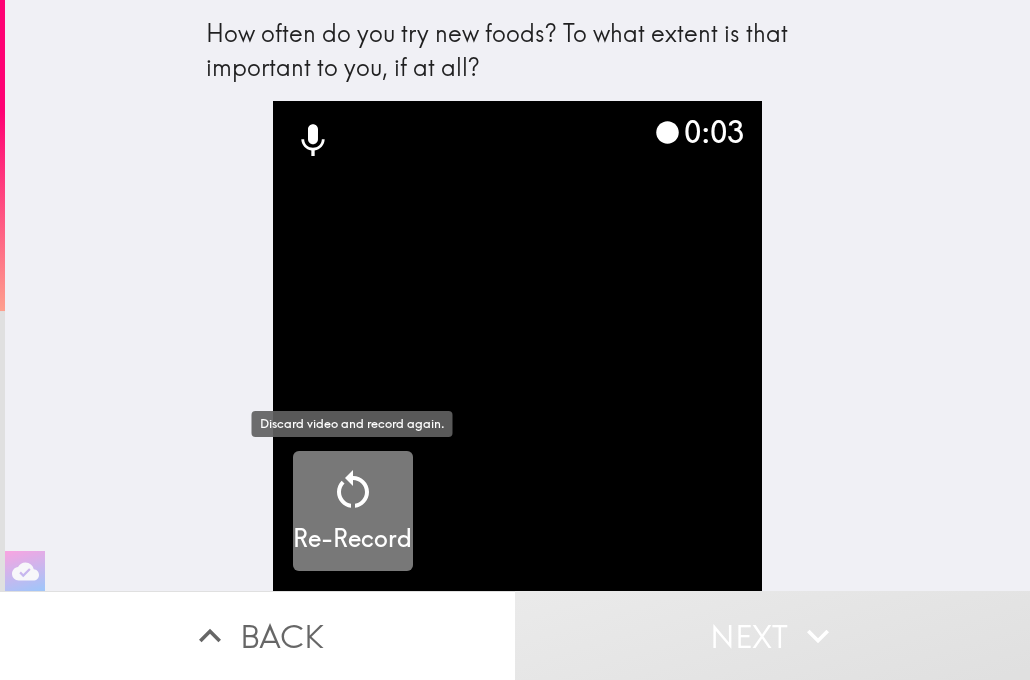 click 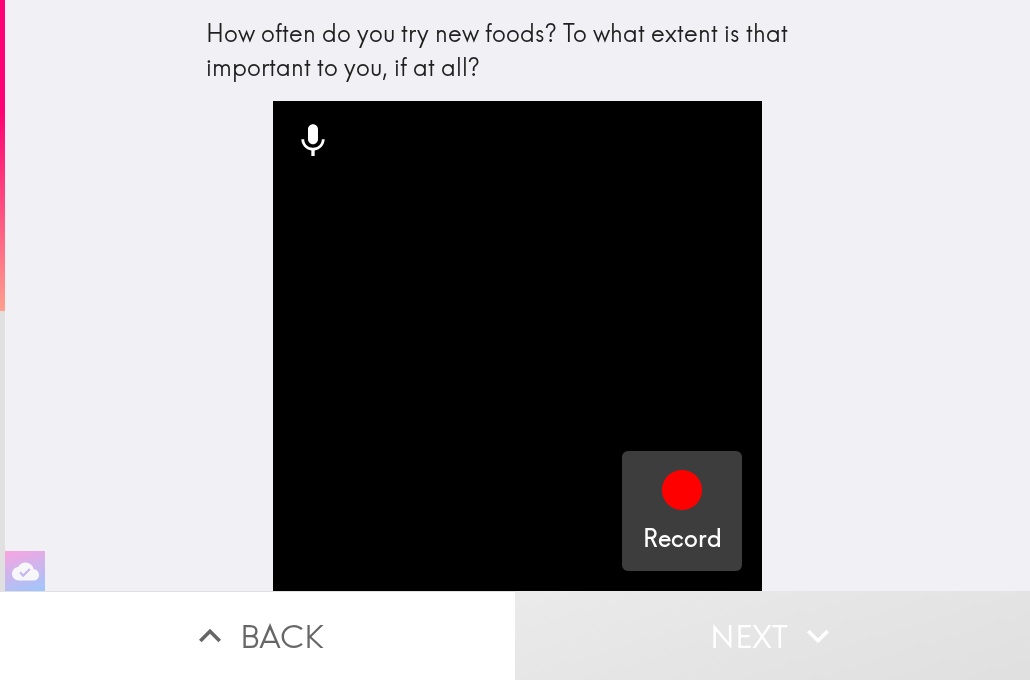 click 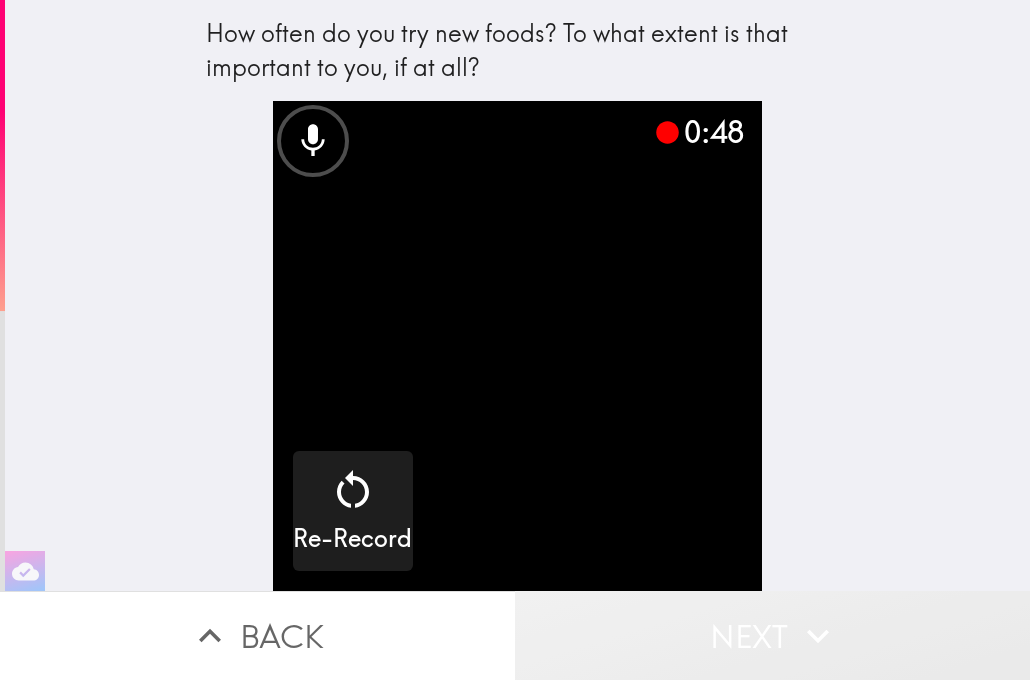 click on "Next" at bounding box center [772, 635] 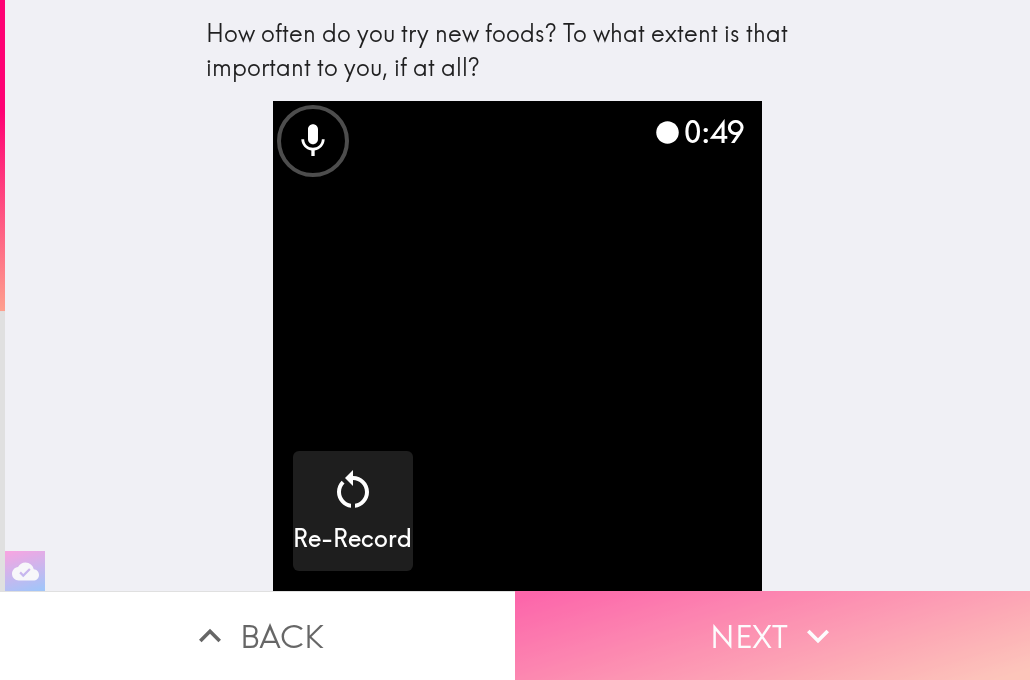 click on "Next" at bounding box center (772, 635) 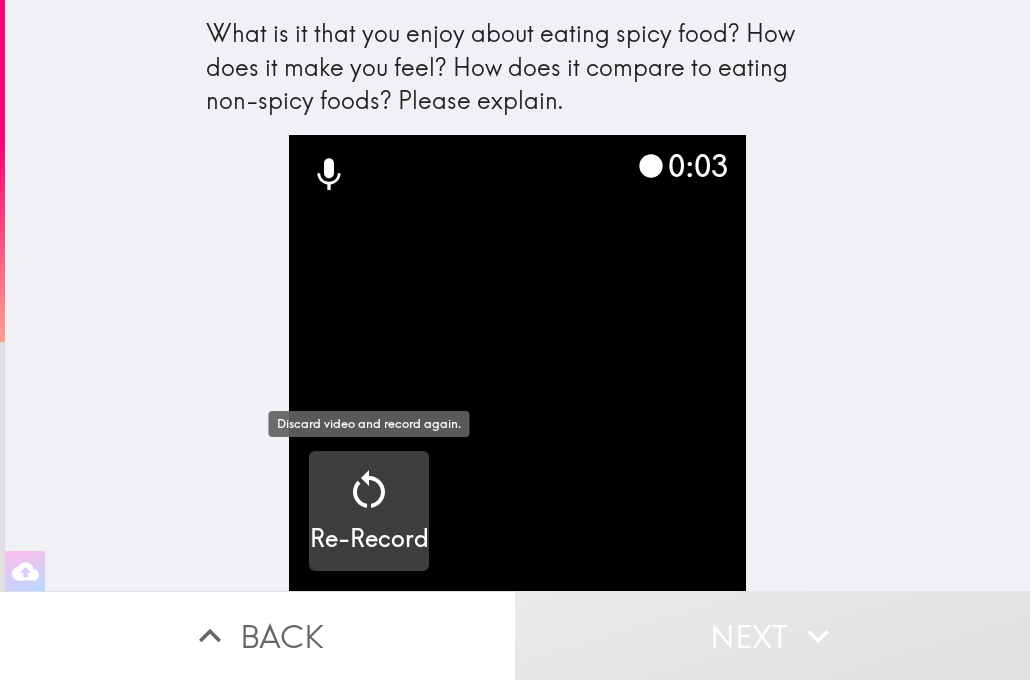 click on "Re-Record" at bounding box center (369, 539) 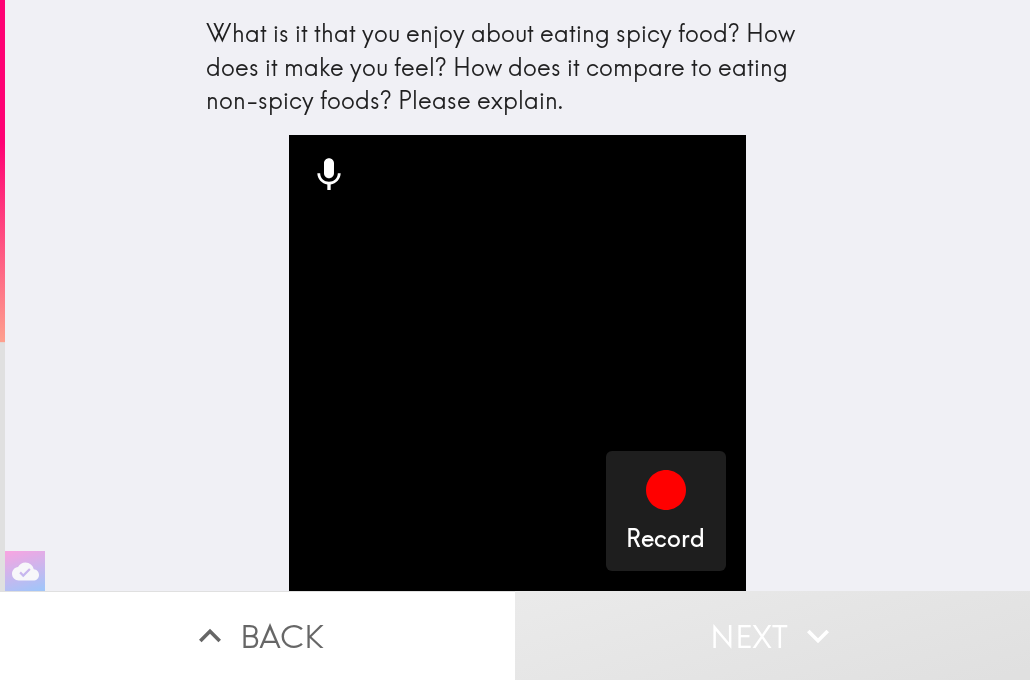 drag, startPoint x: 201, startPoint y: 25, endPoint x: 535, endPoint y: 91, distance: 340.45853 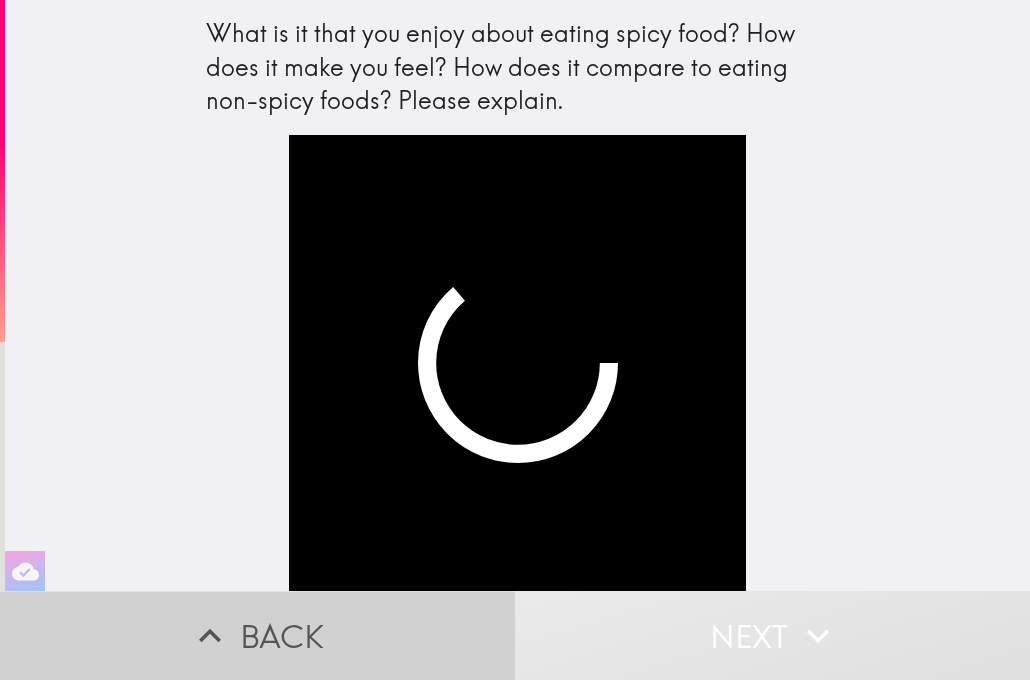 click on "Back" at bounding box center (257, 635) 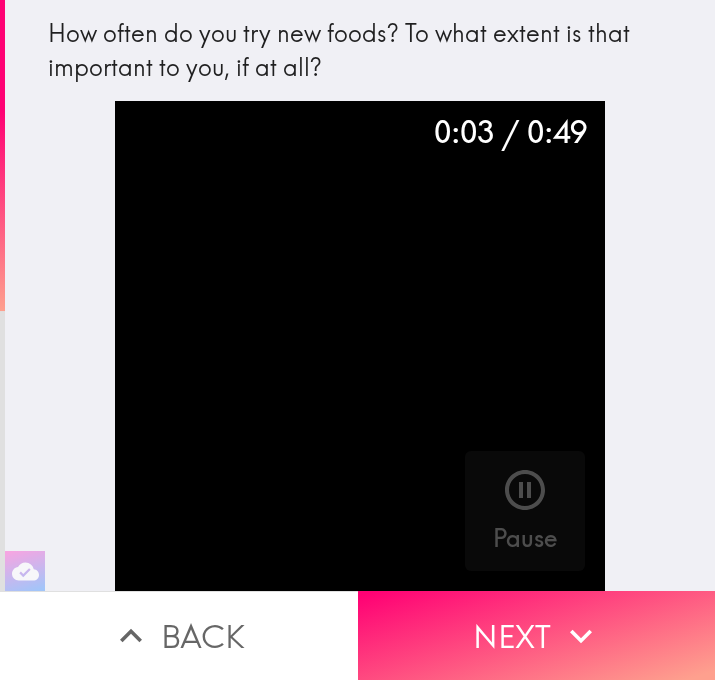 click at bounding box center [360, 346] 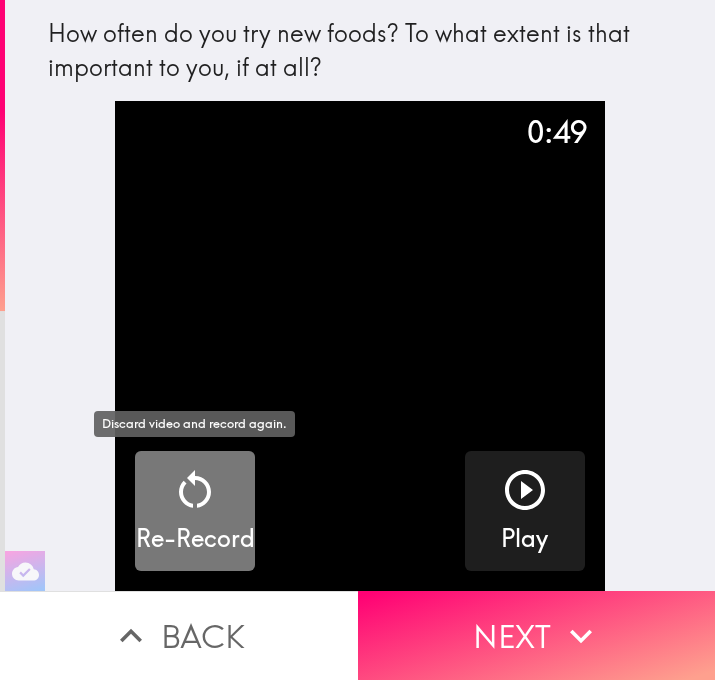 click 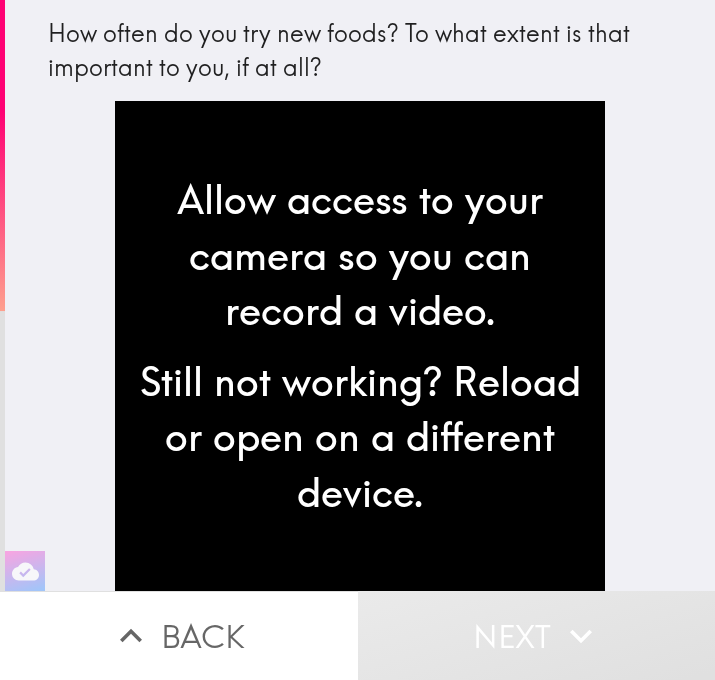 click on "Still not working? Reload or open on a different device." at bounding box center [360, 437] 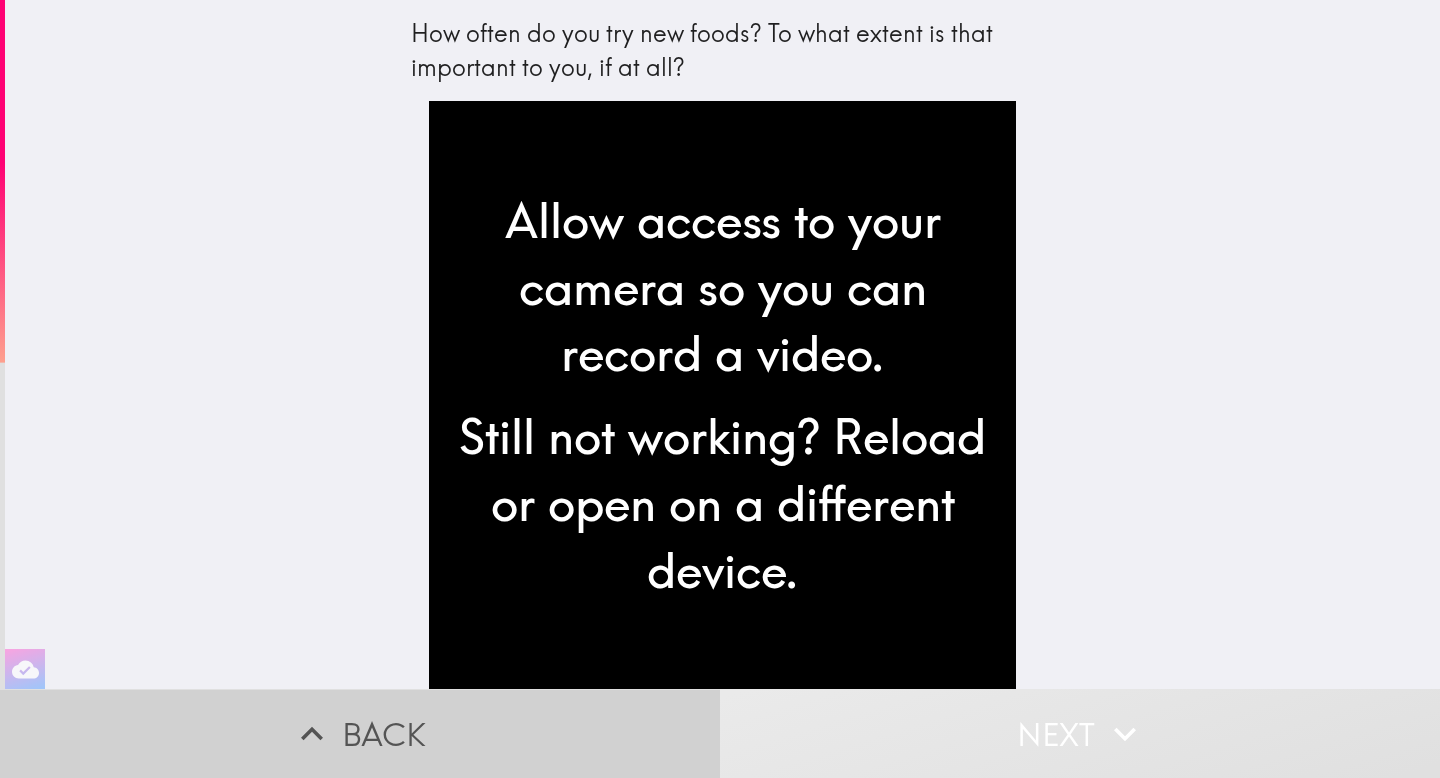 click on "Back" at bounding box center (360, 733) 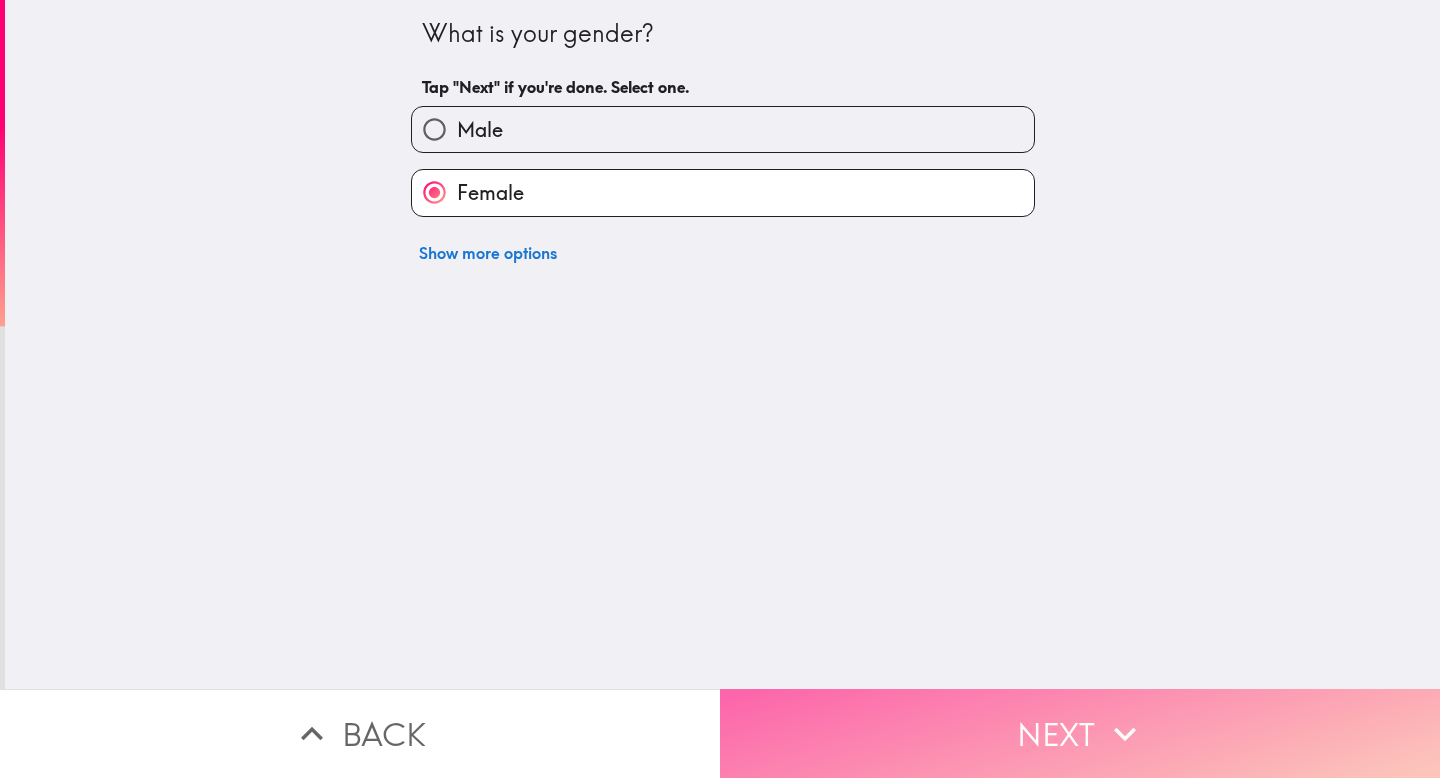 click on "Next" at bounding box center (1080, 733) 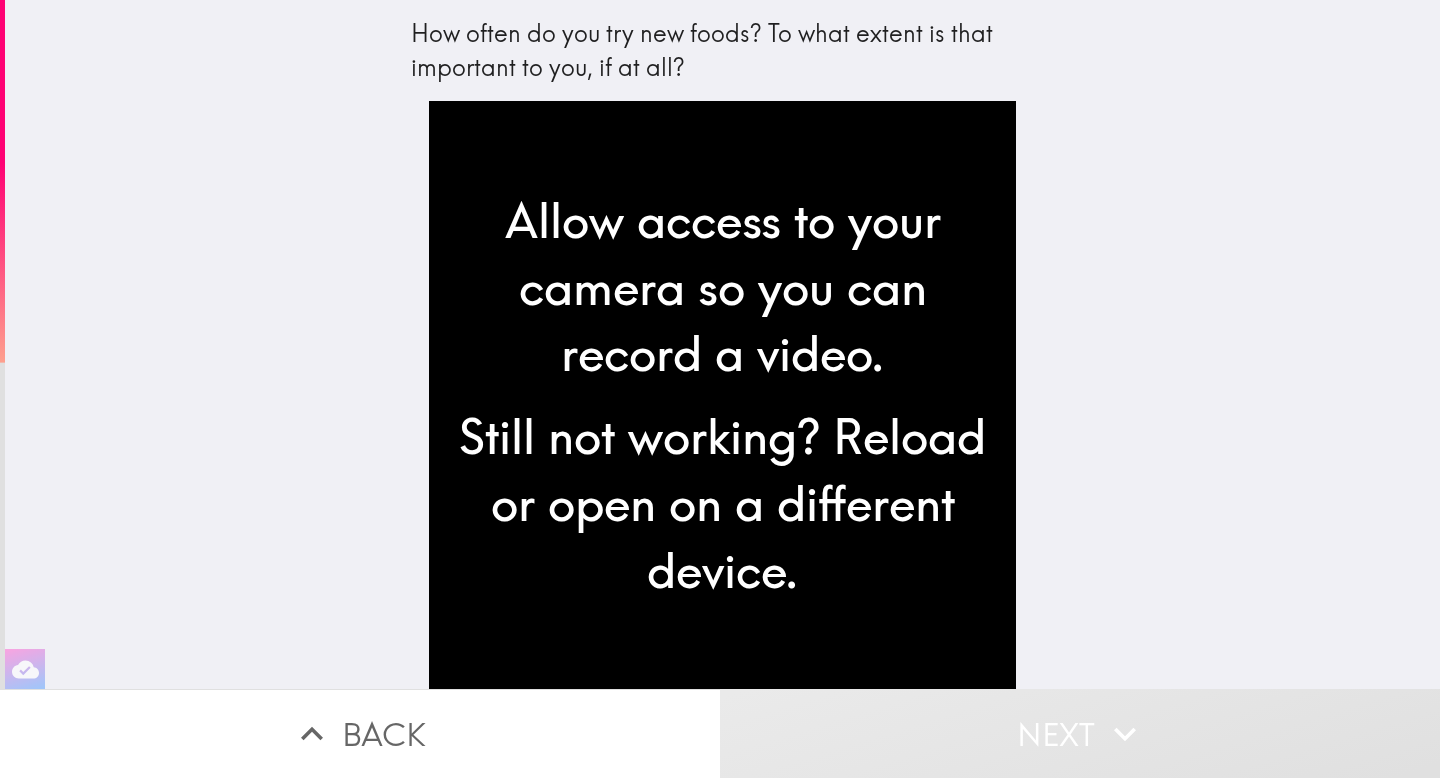 click on "How often do you try new foods? To what extent is that important to you, if at all? Allow access to your camera so you can record a video. Still not working? Reload or open on a different device." at bounding box center (723, 344) 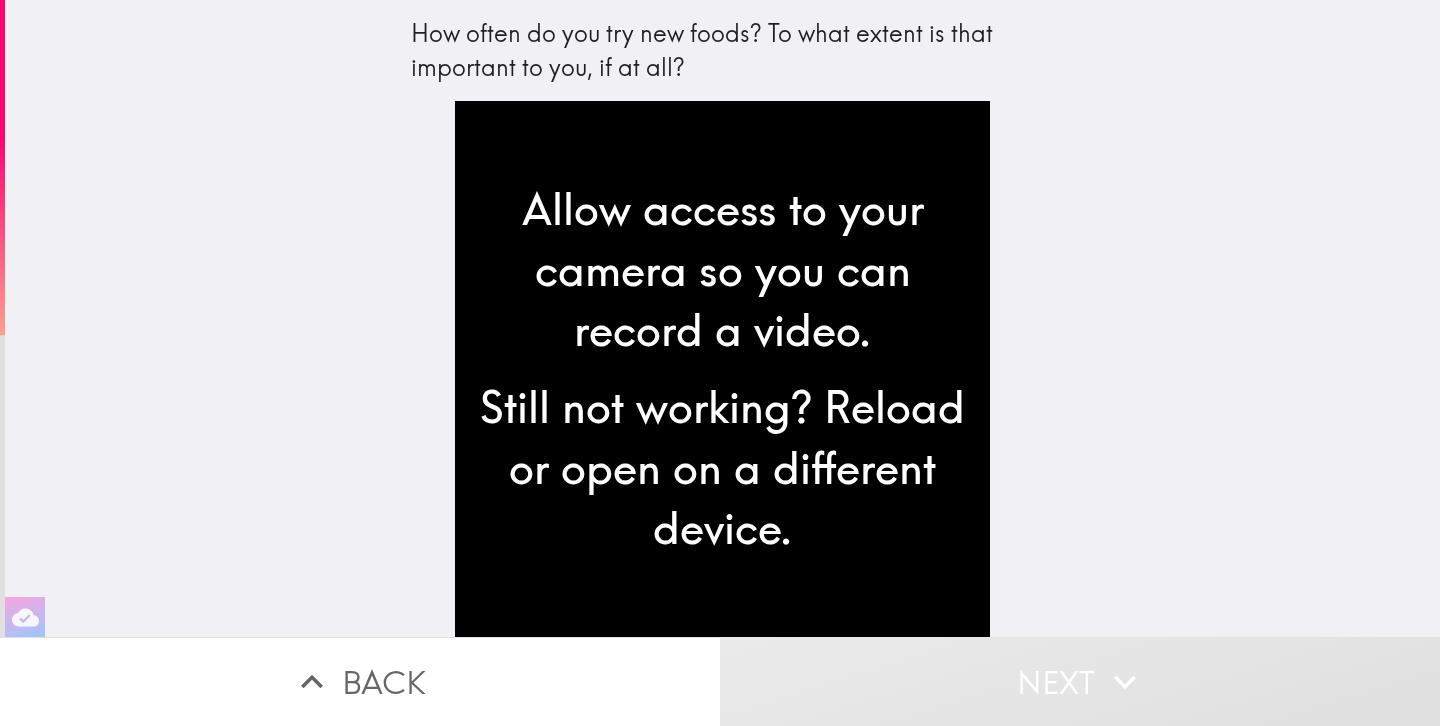 click on "Allow access to your camera so you can record a video." at bounding box center [723, 270] 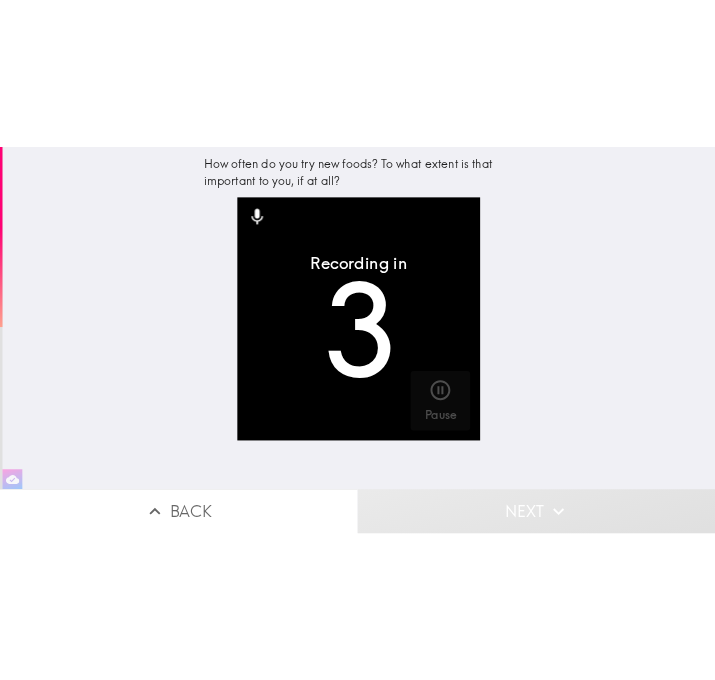 scroll, scrollTop: 0, scrollLeft: 0, axis: both 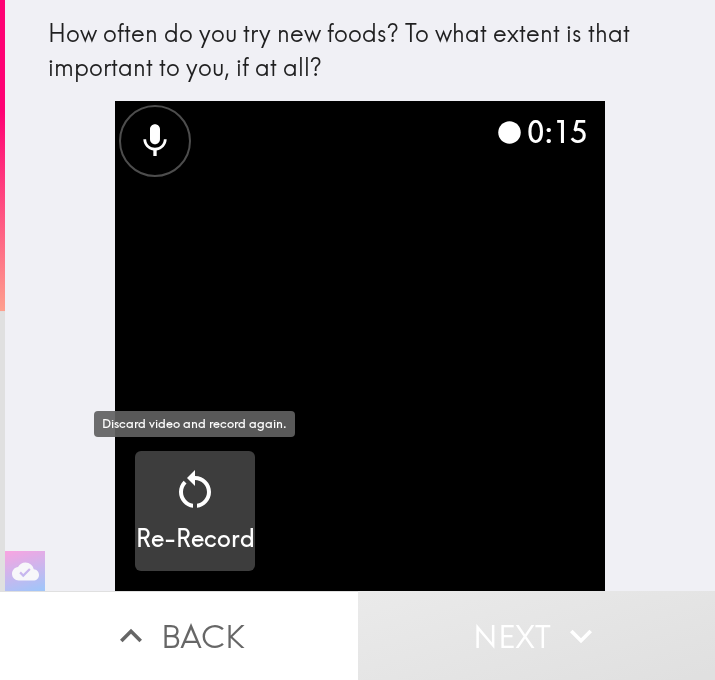 click 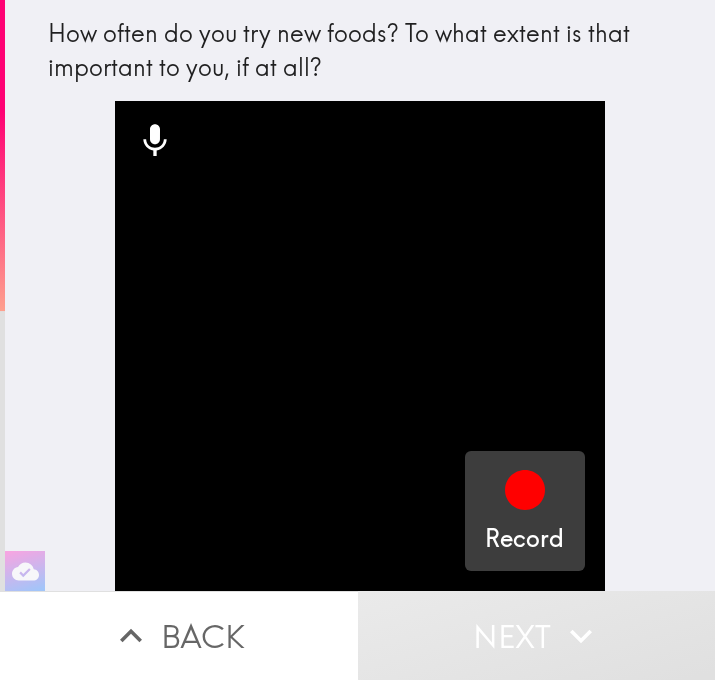 click 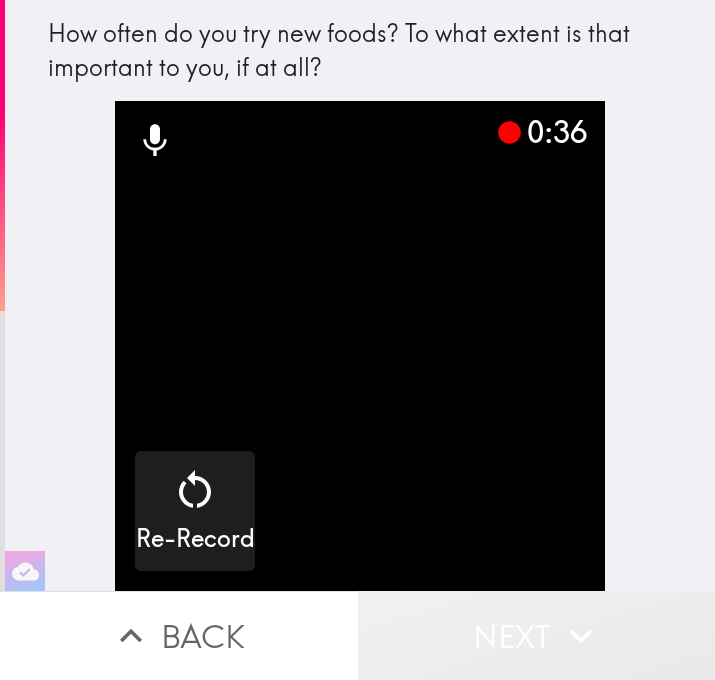 click on "Next" at bounding box center (537, 635) 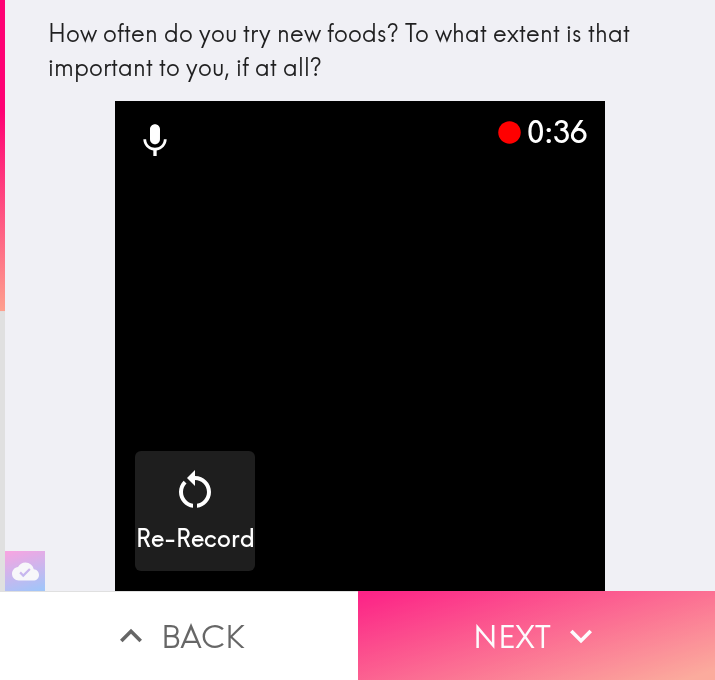 click on "Next" at bounding box center [537, 635] 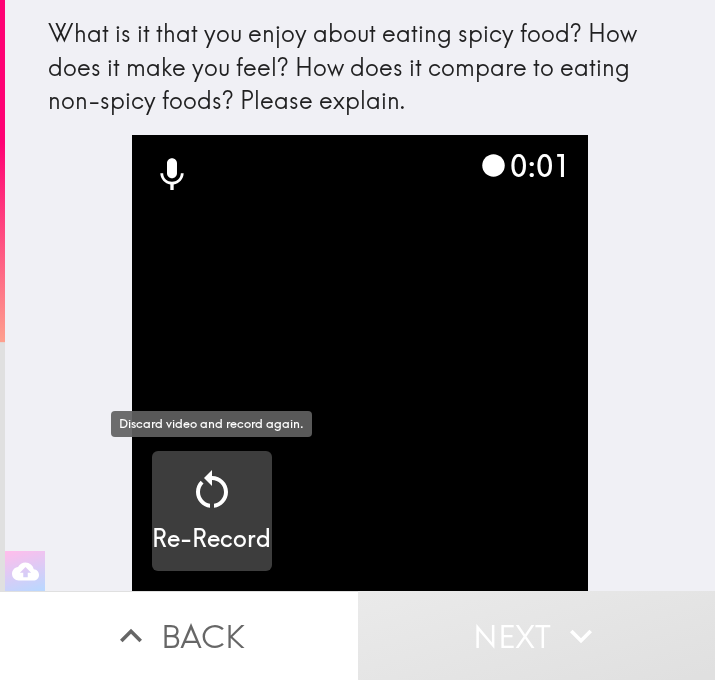 click 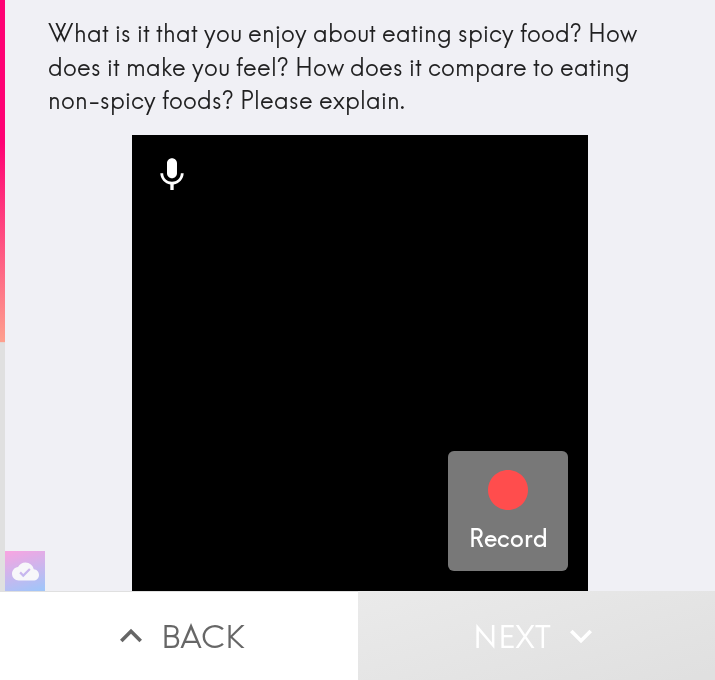 click 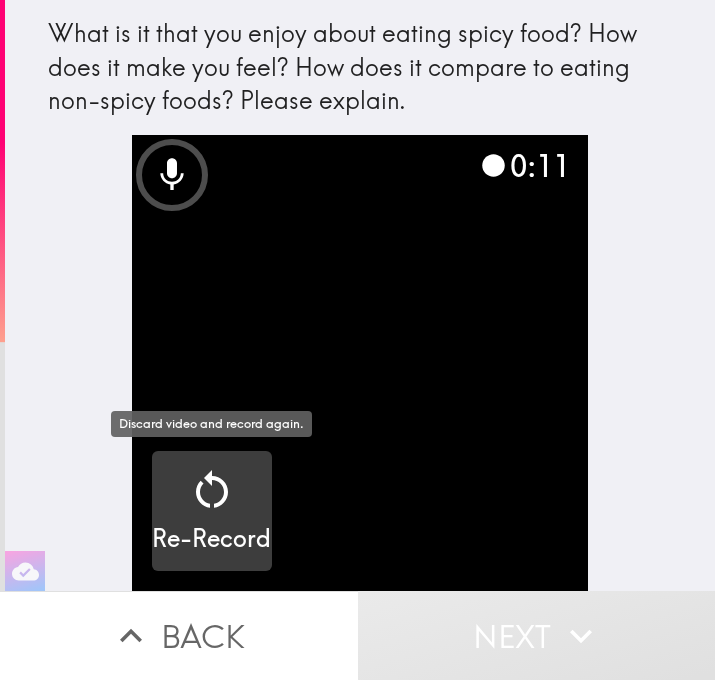 click 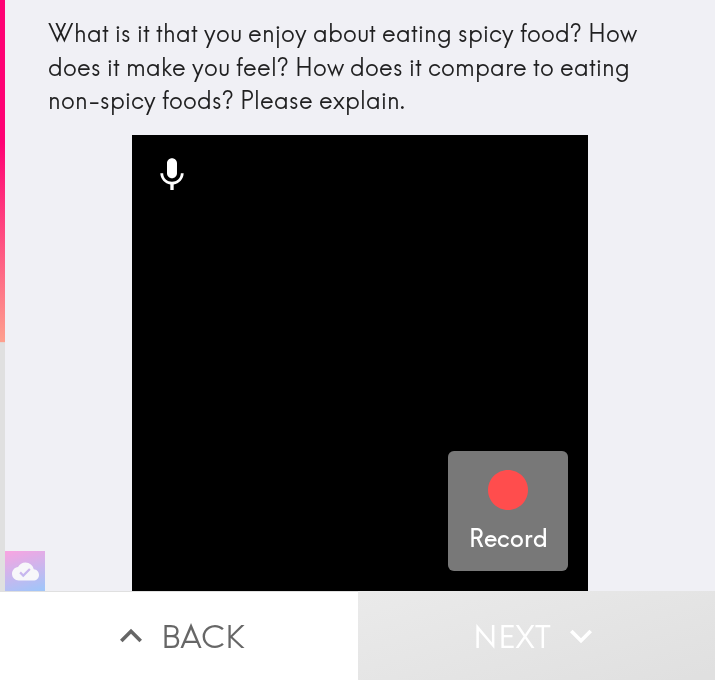 click 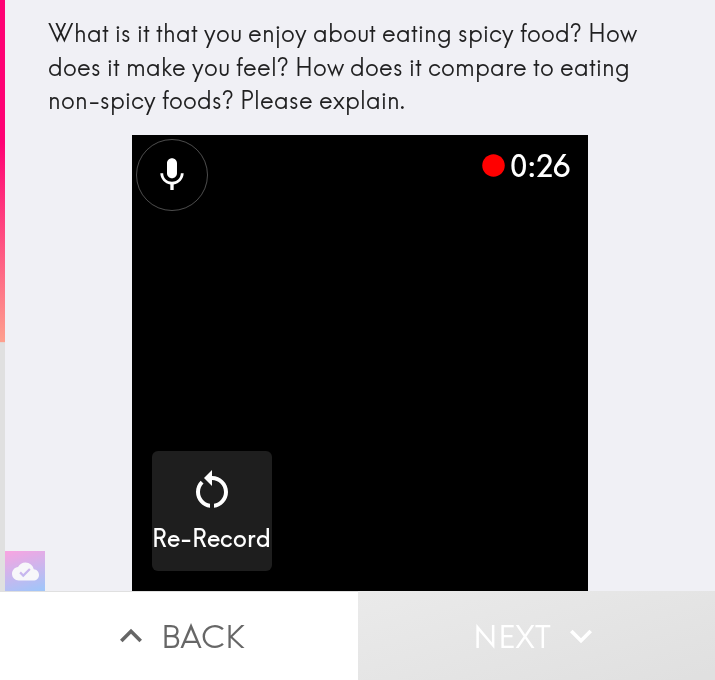 click on "Next" at bounding box center [537, 635] 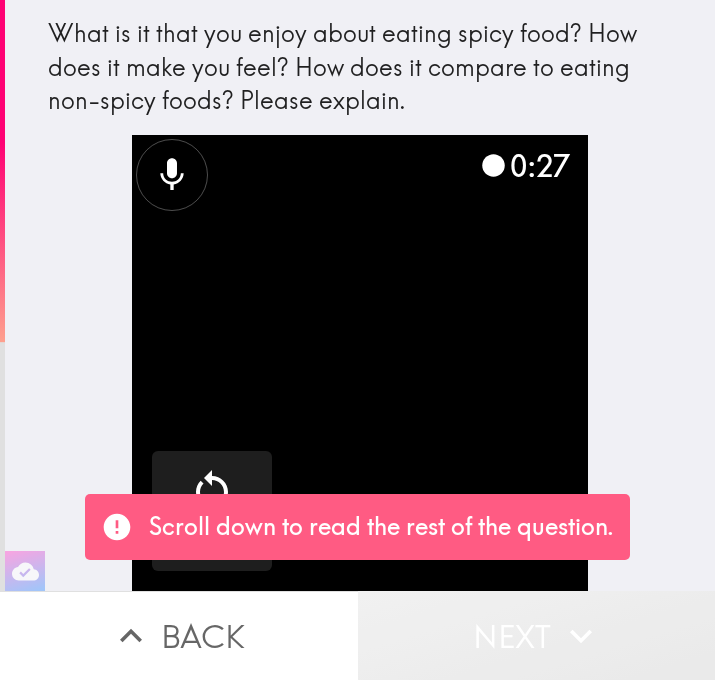click on "Next" at bounding box center (537, 635) 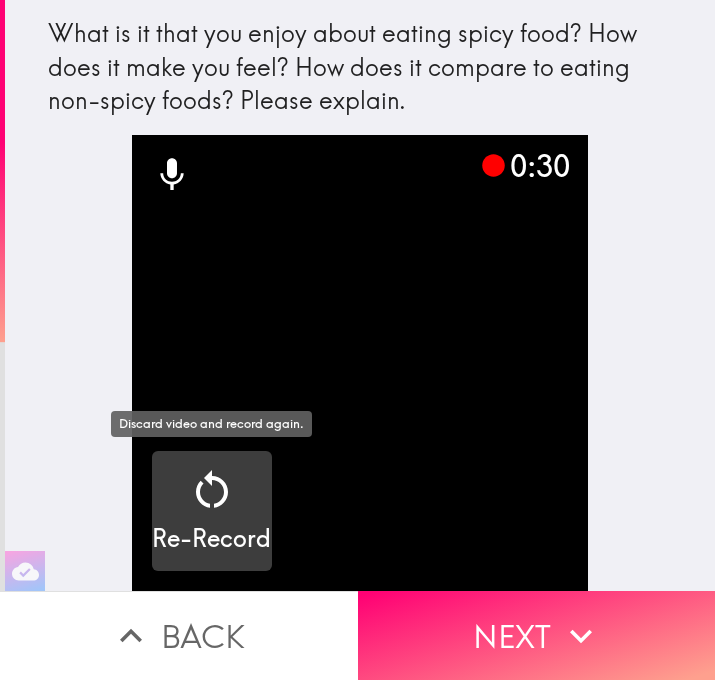 click on "Re-Record" at bounding box center (211, 511) 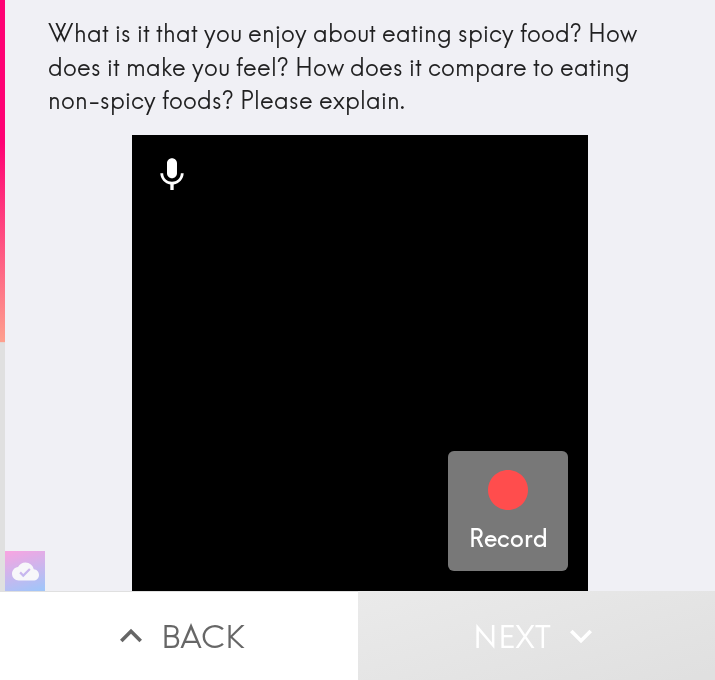 click 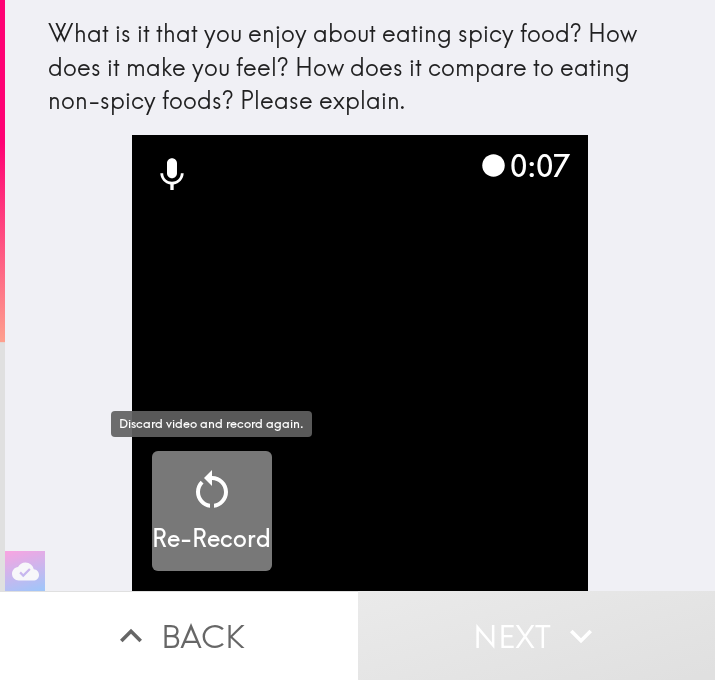 click on "Re-Record" at bounding box center [211, 511] 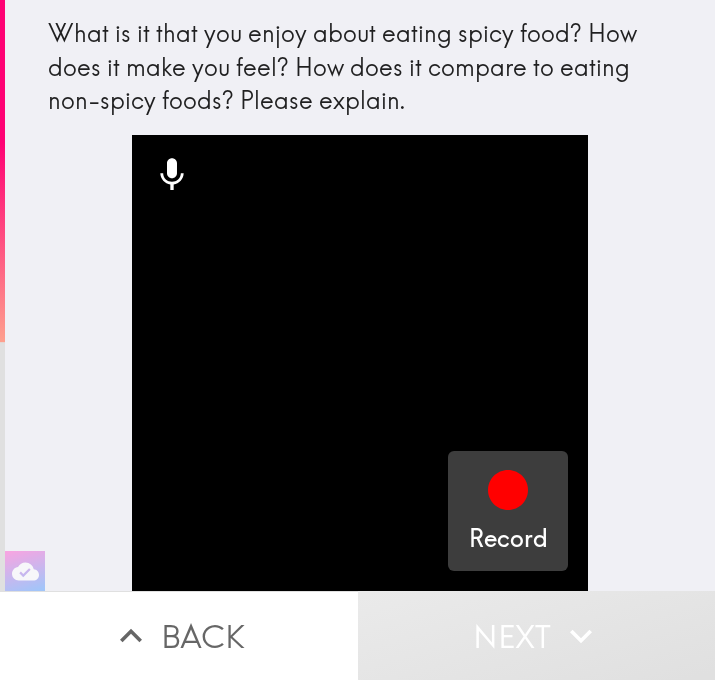 click 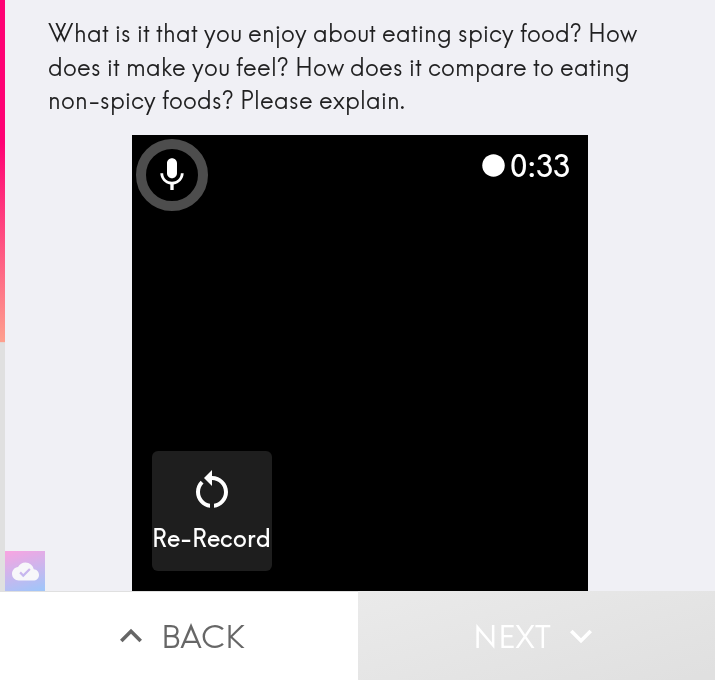 click on "Next" at bounding box center (537, 635) 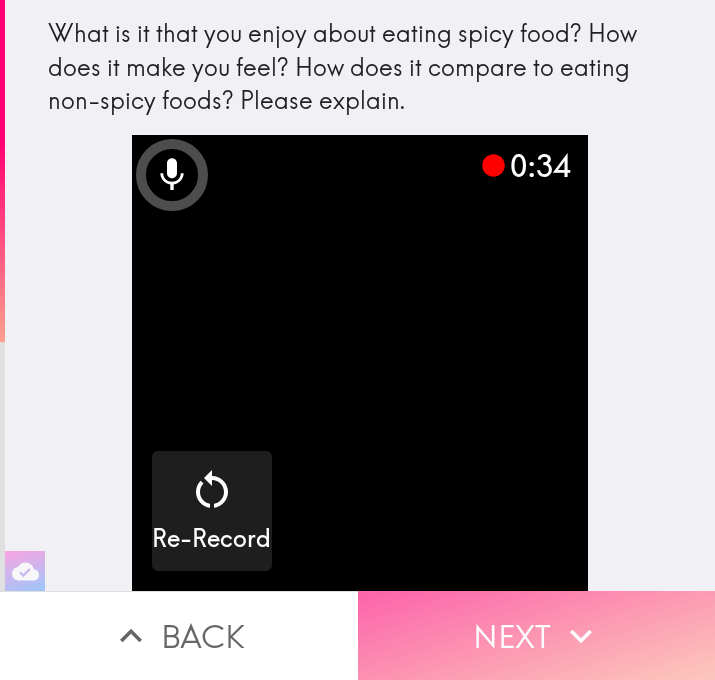 click on "Next" at bounding box center [537, 635] 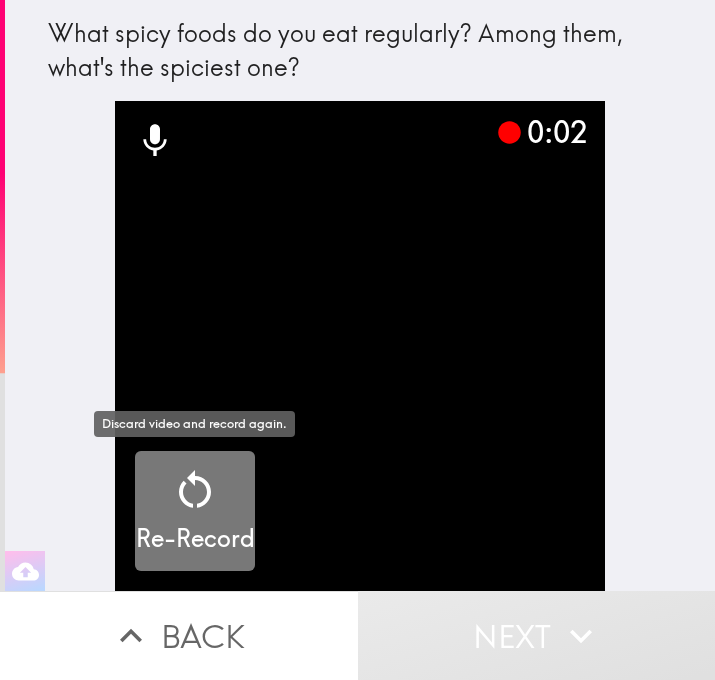 click on "Re-Record" at bounding box center [195, 511] 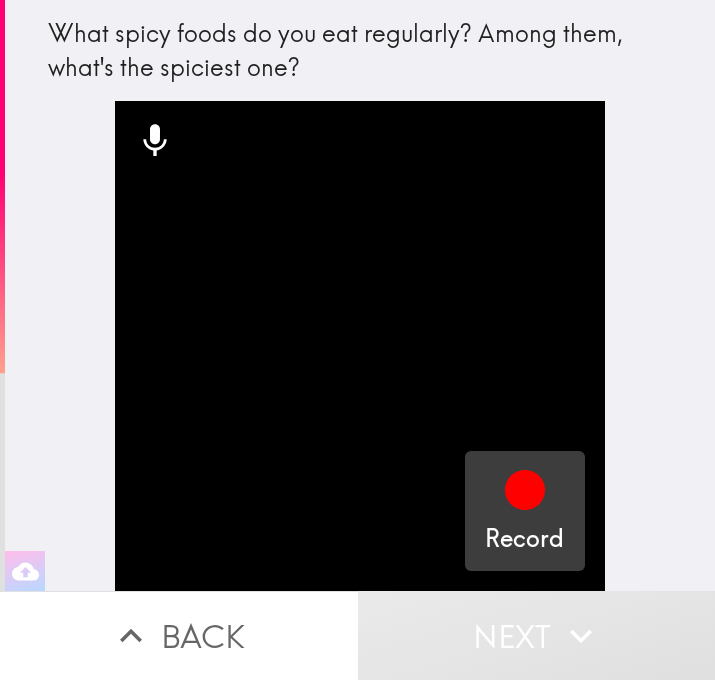 click on "Record" at bounding box center [524, 511] 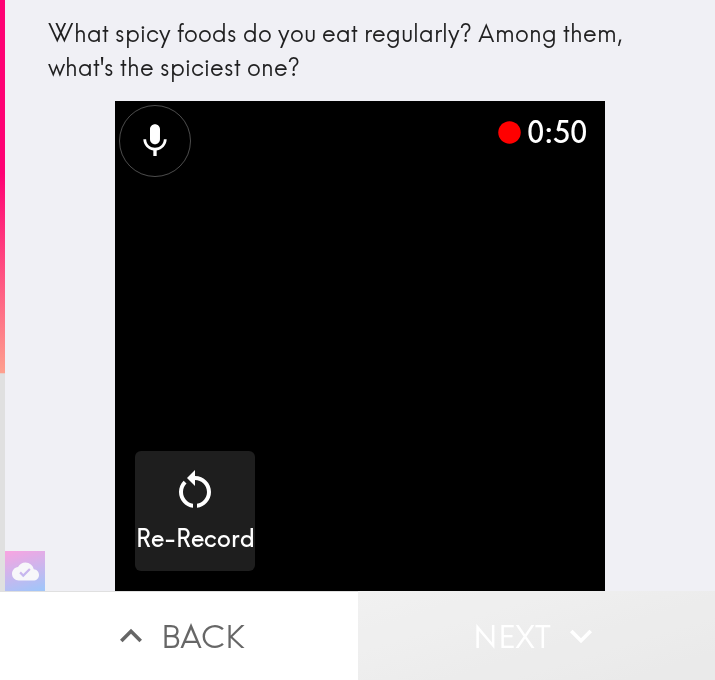 click on "Next" at bounding box center [537, 635] 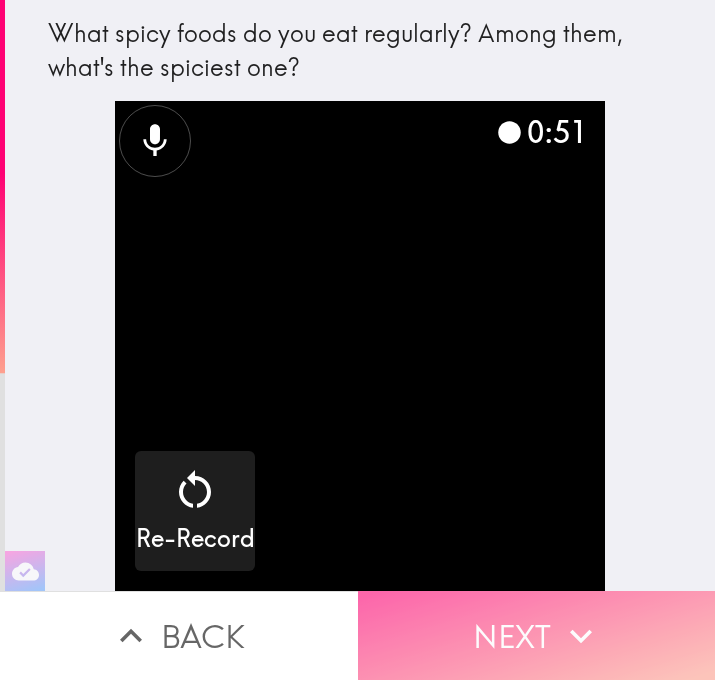 click on "Next" at bounding box center (537, 635) 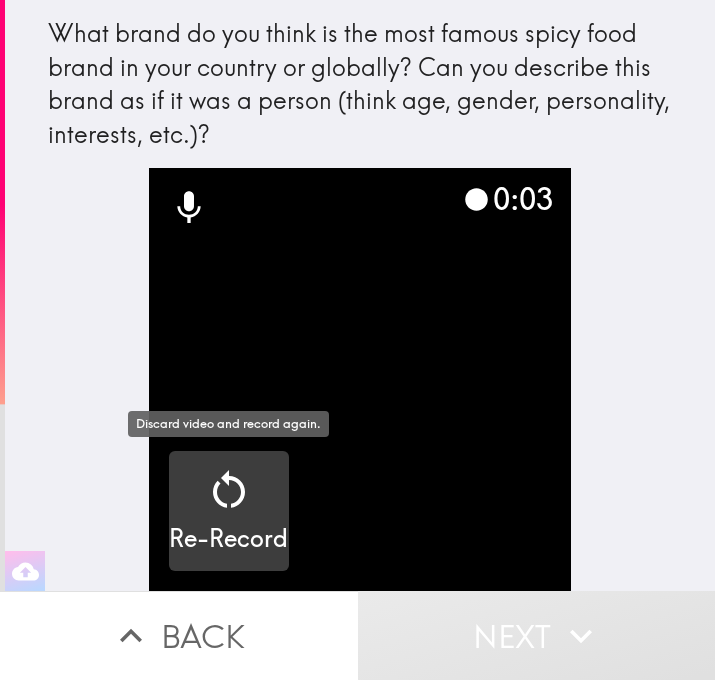 click on "Re-Record" at bounding box center [228, 539] 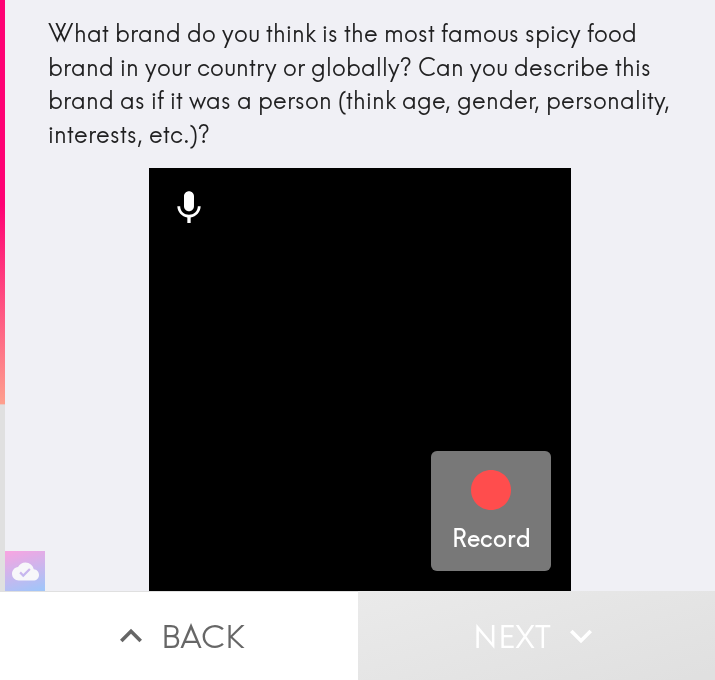 click on "Record" at bounding box center (491, 511) 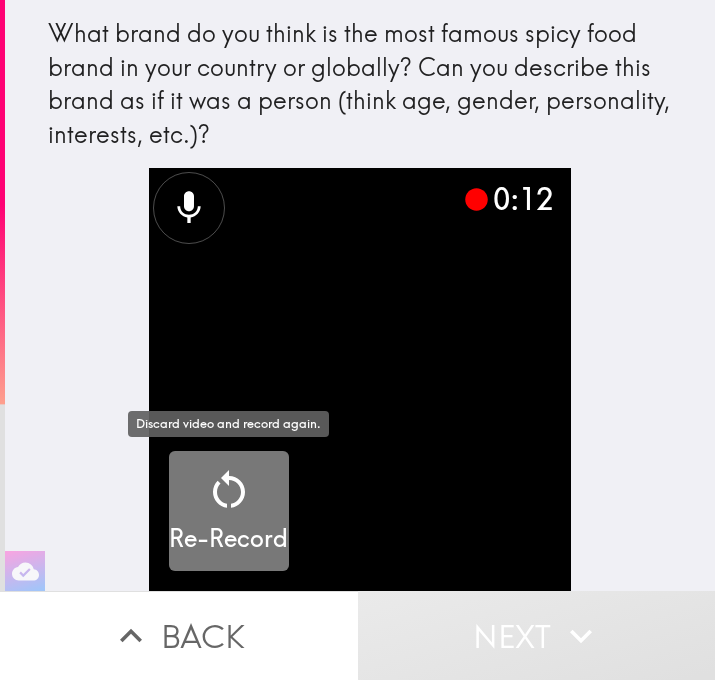 click 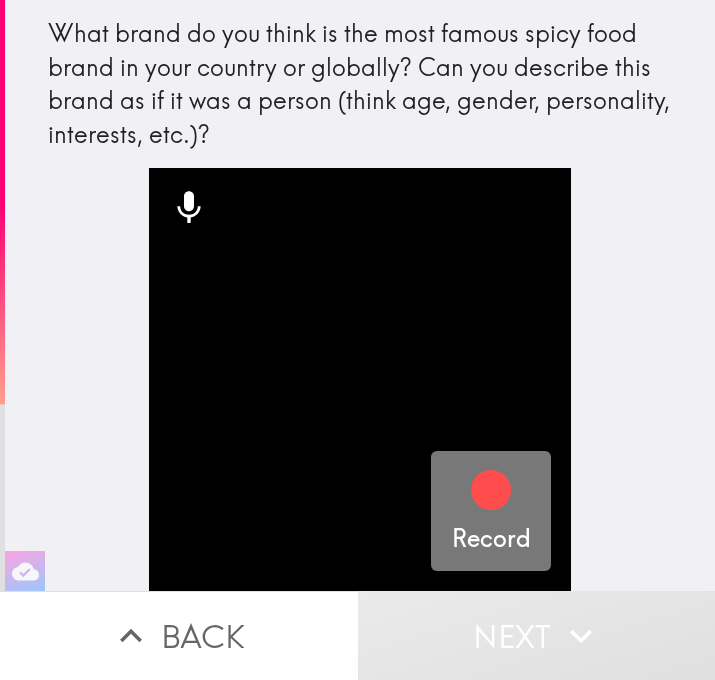 click 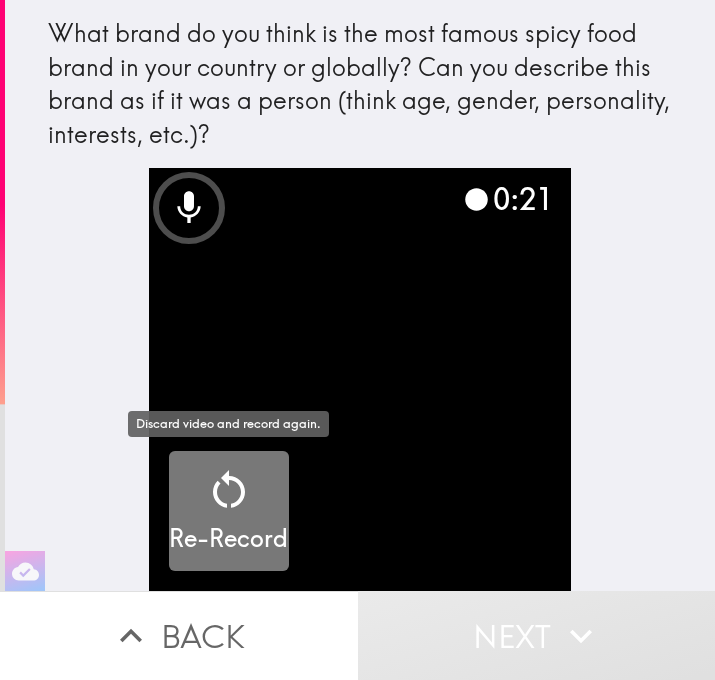 click on "Re-Record" at bounding box center [228, 511] 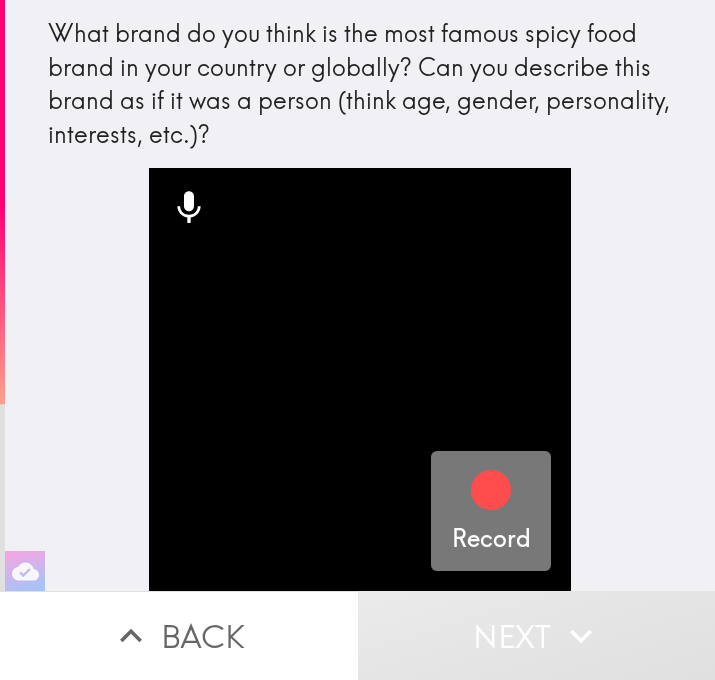 click on "Record" at bounding box center [491, 511] 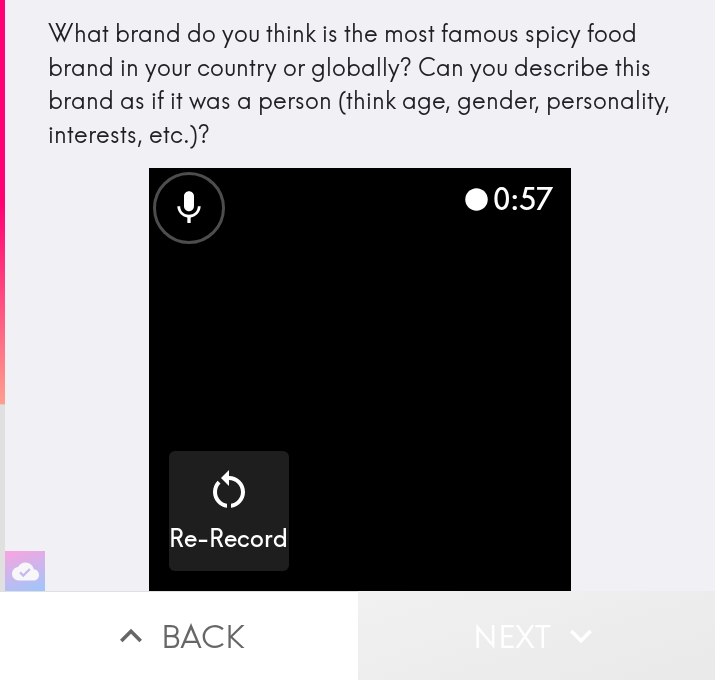 click on "Next" at bounding box center [537, 635] 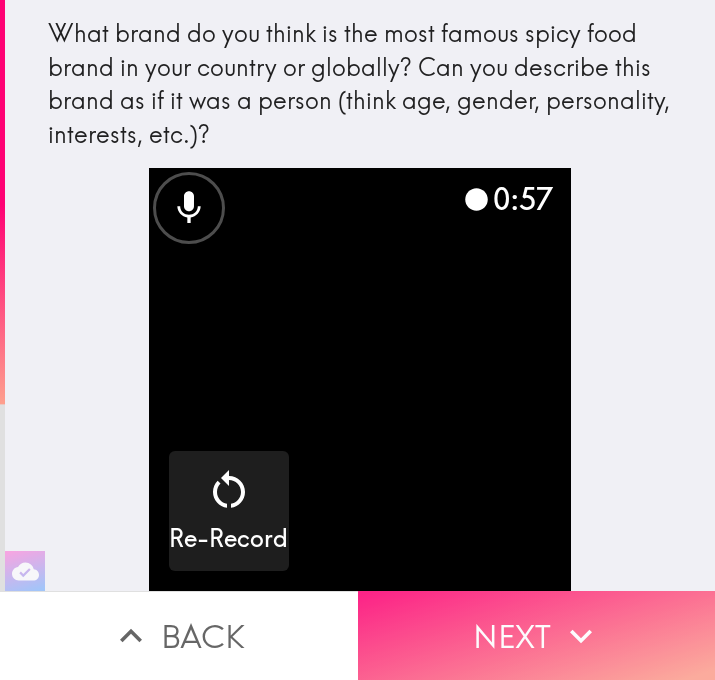 click on "Next" at bounding box center [537, 635] 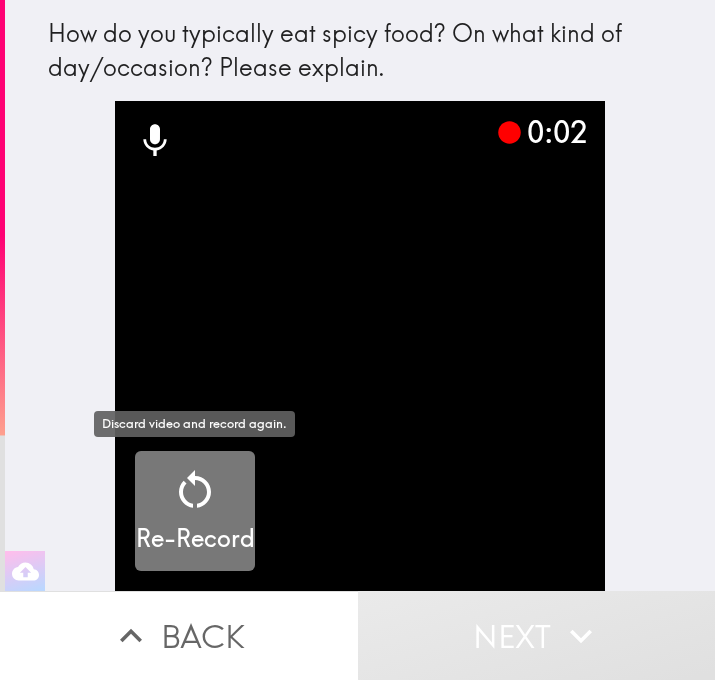 click on "Re-Record" at bounding box center [195, 511] 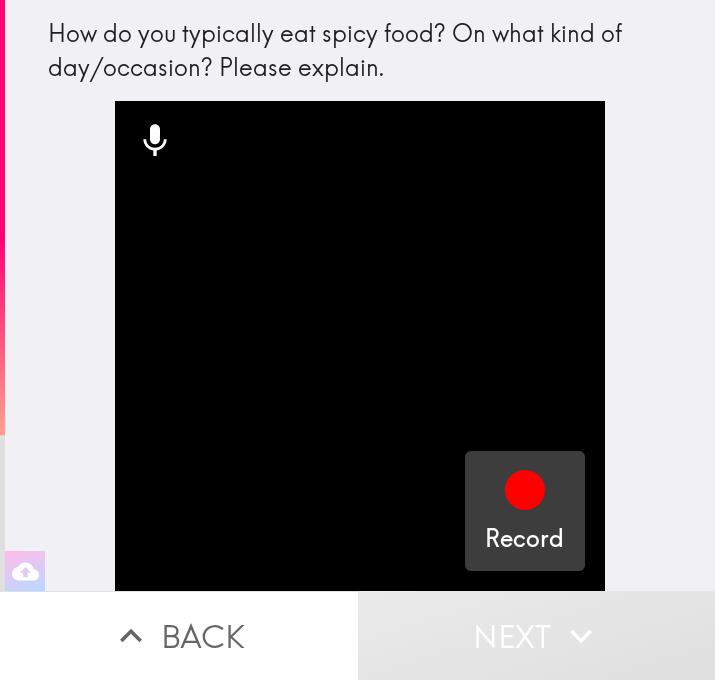 click 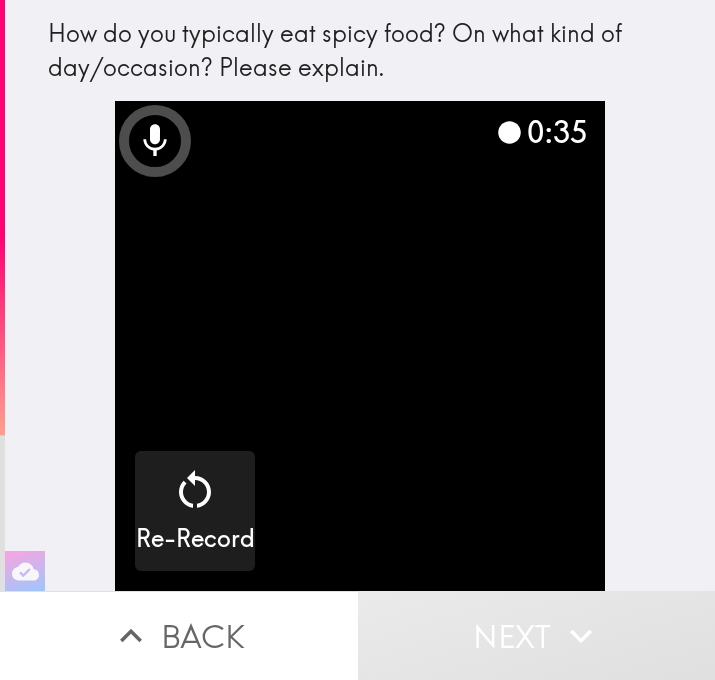 click on "Next" at bounding box center (537, 635) 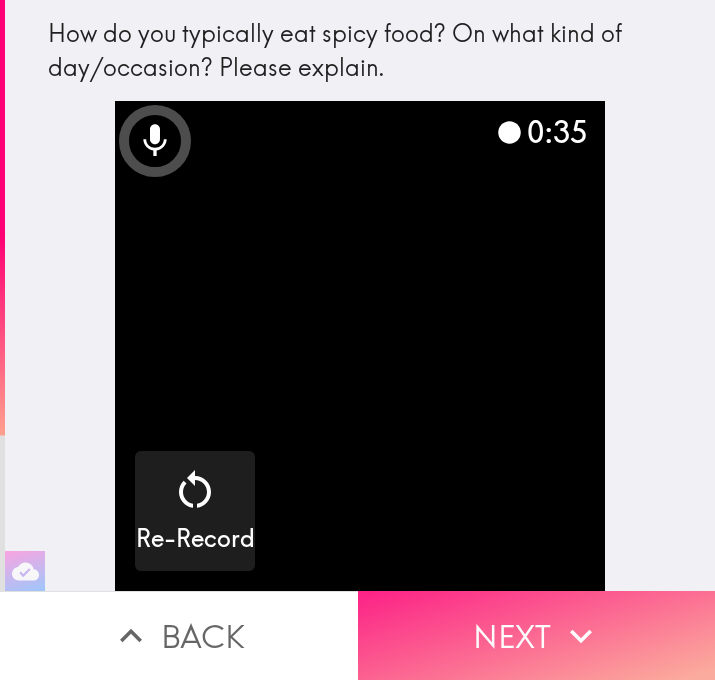 click on "Next" at bounding box center [537, 635] 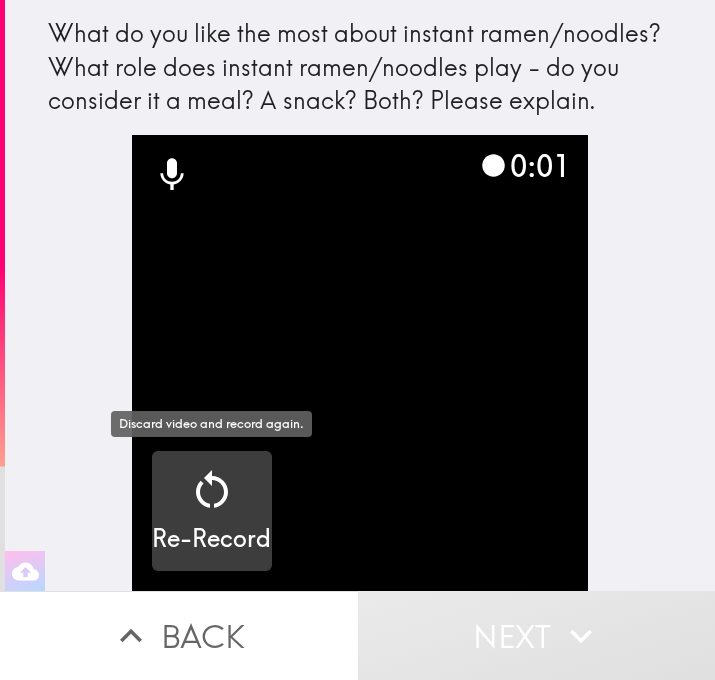 click on "Re-Record" at bounding box center (211, 539) 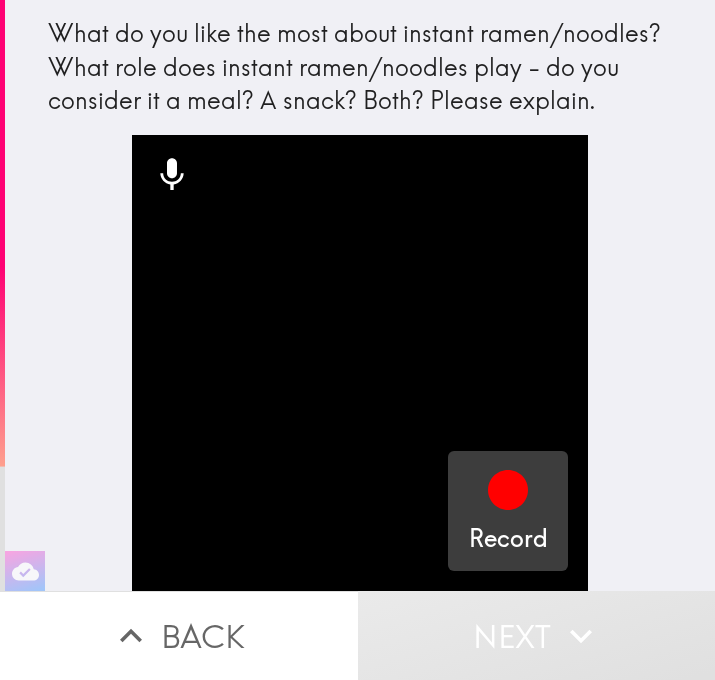 click on "Record" at bounding box center (508, 539) 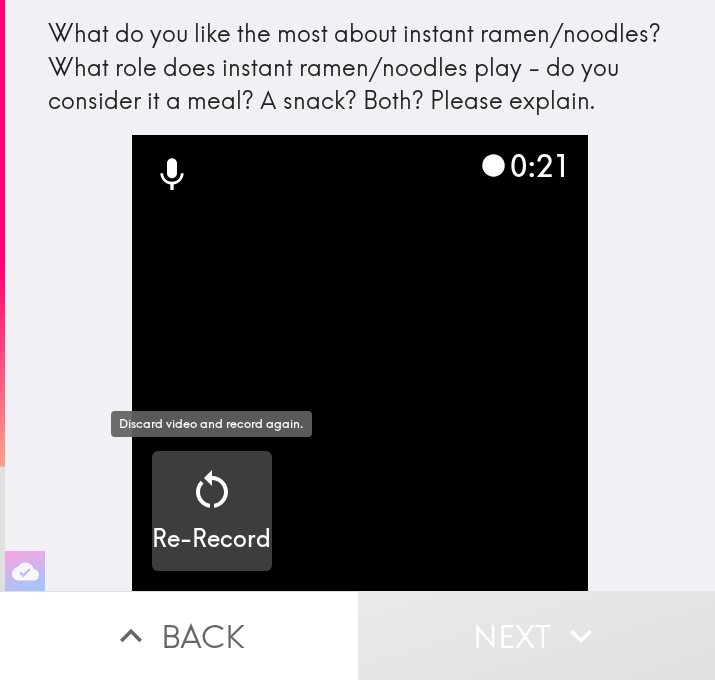 click 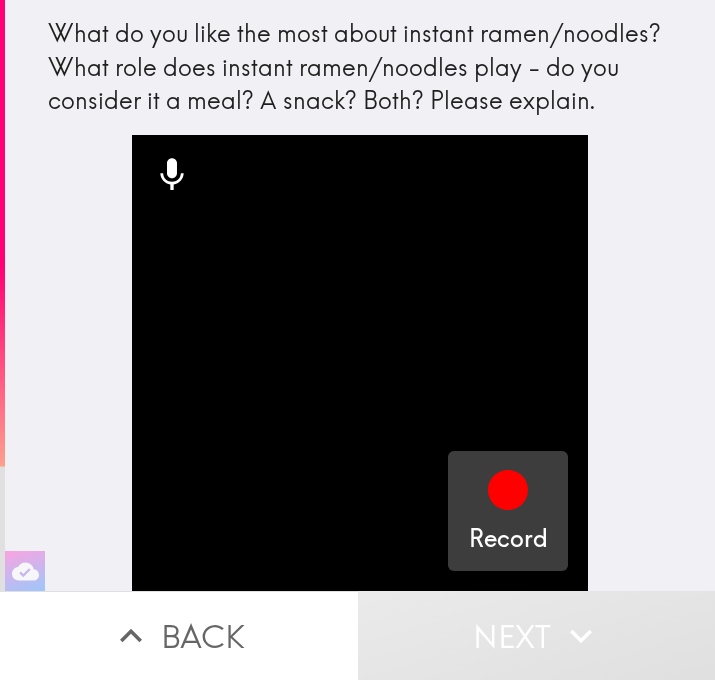 click on "Record" at bounding box center [508, 511] 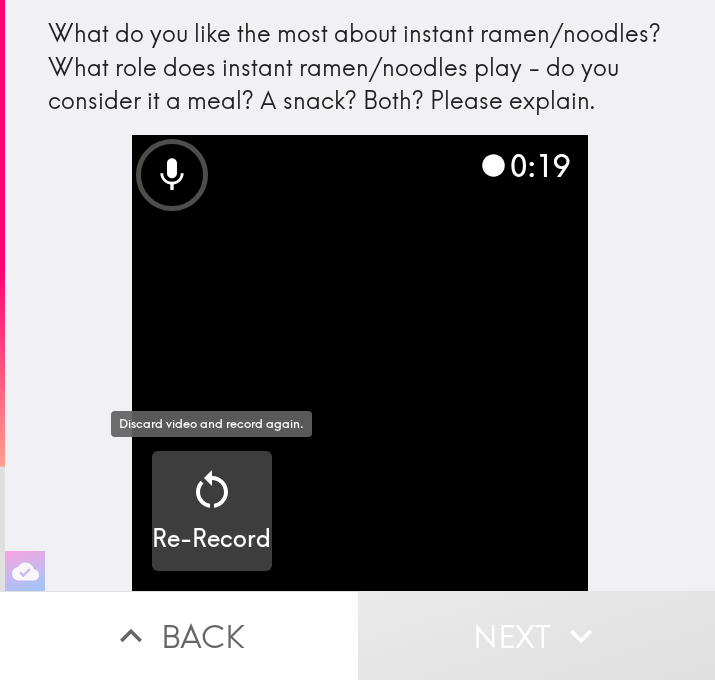 click 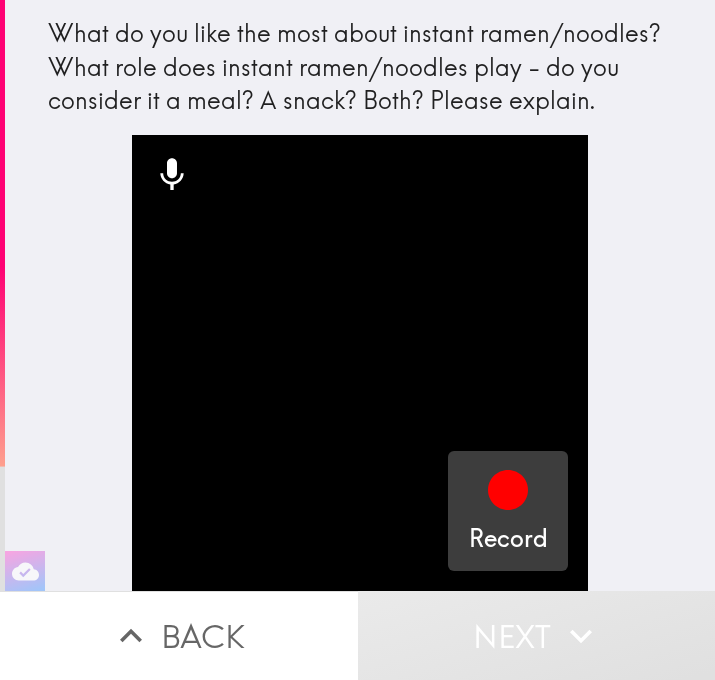 click at bounding box center (508, 494) 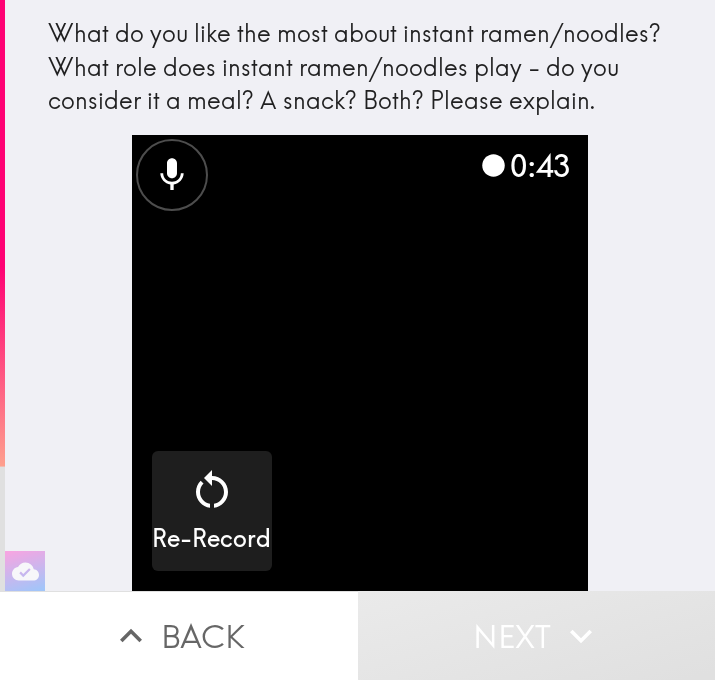 click on "Next" at bounding box center (537, 635) 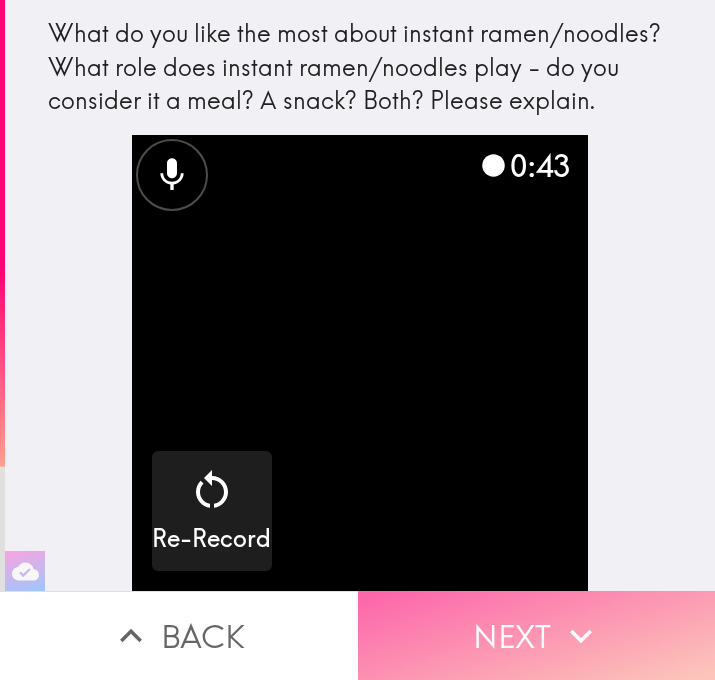 click on "Next" at bounding box center (537, 635) 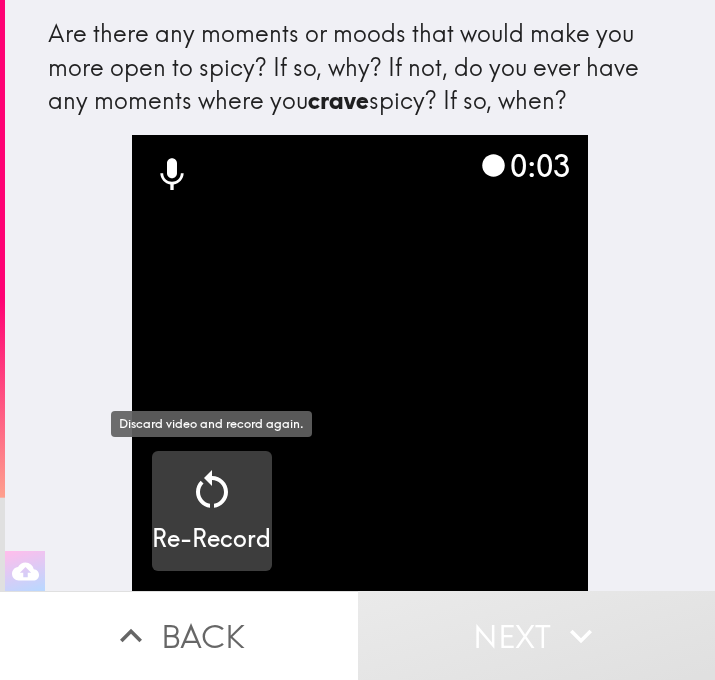 click on "Re-Record" at bounding box center [211, 511] 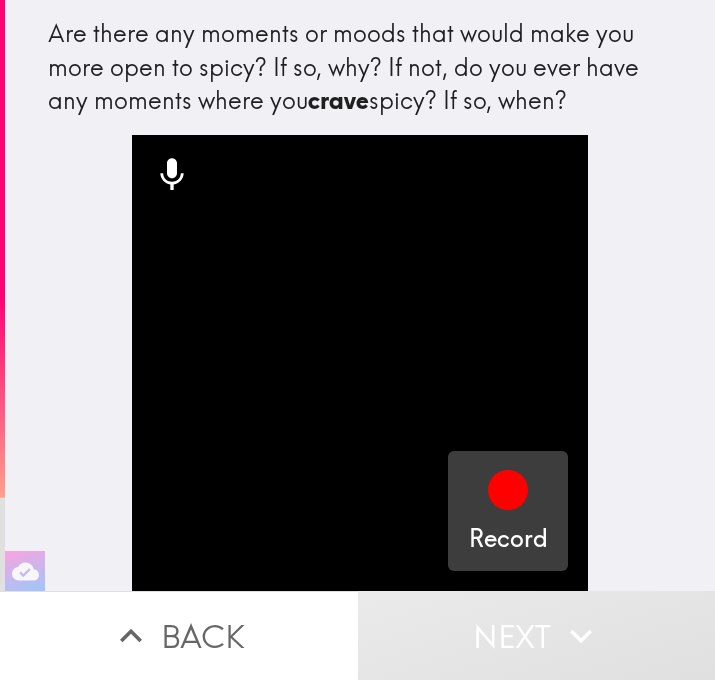 click 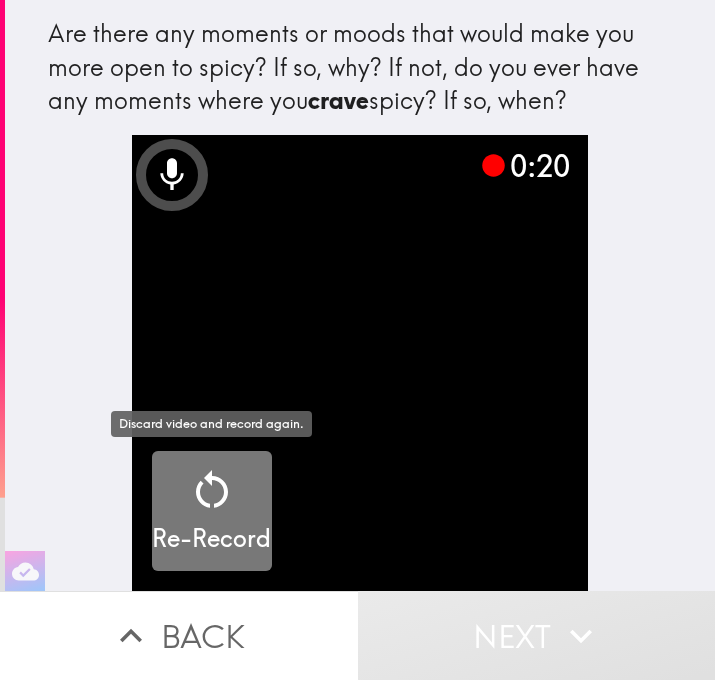 click on "Re-Record" at bounding box center [211, 539] 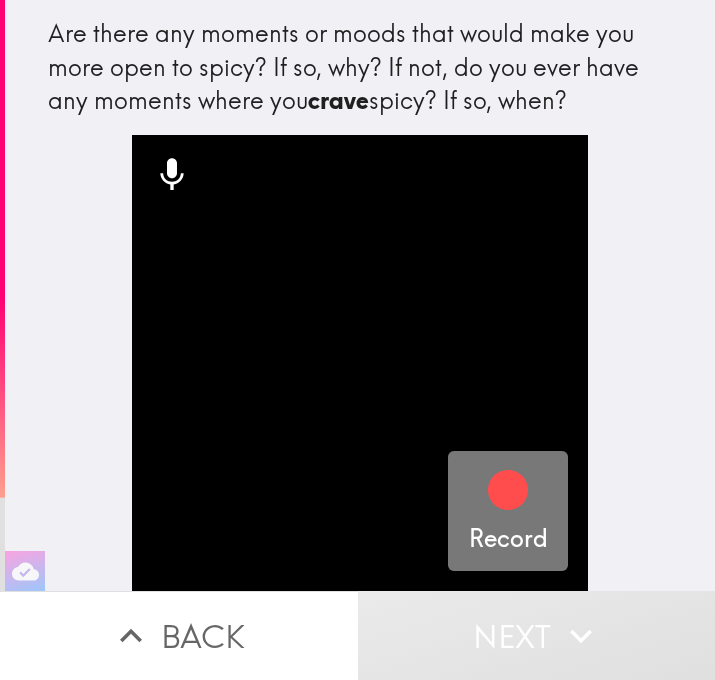 click 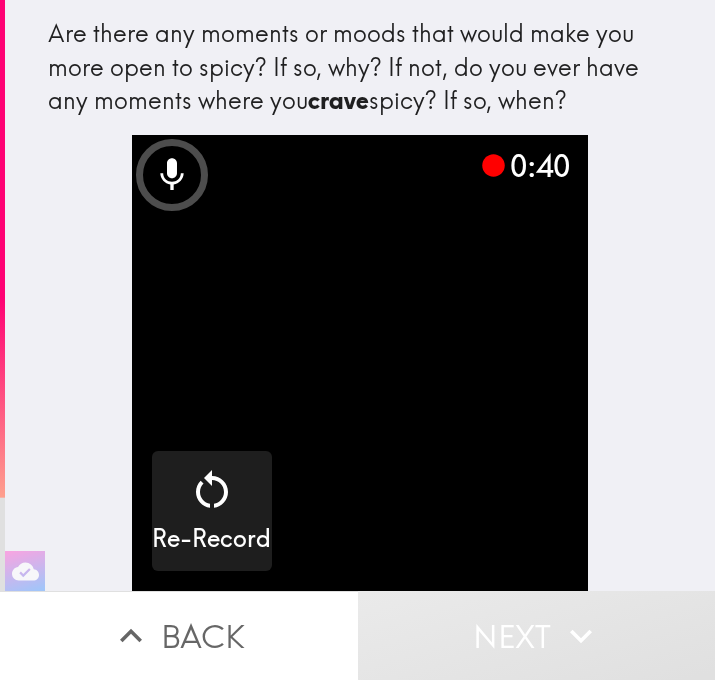 click on "Next" at bounding box center (537, 635) 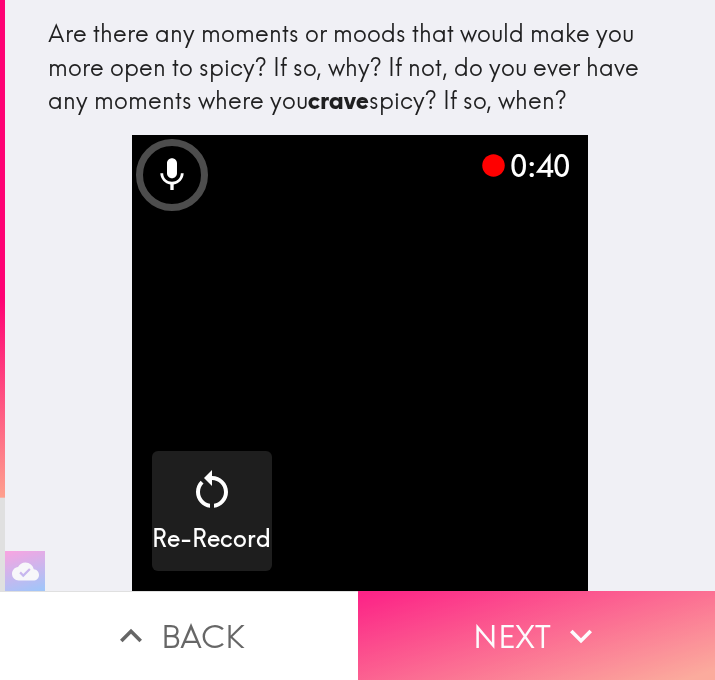 click on "Next" at bounding box center [537, 635] 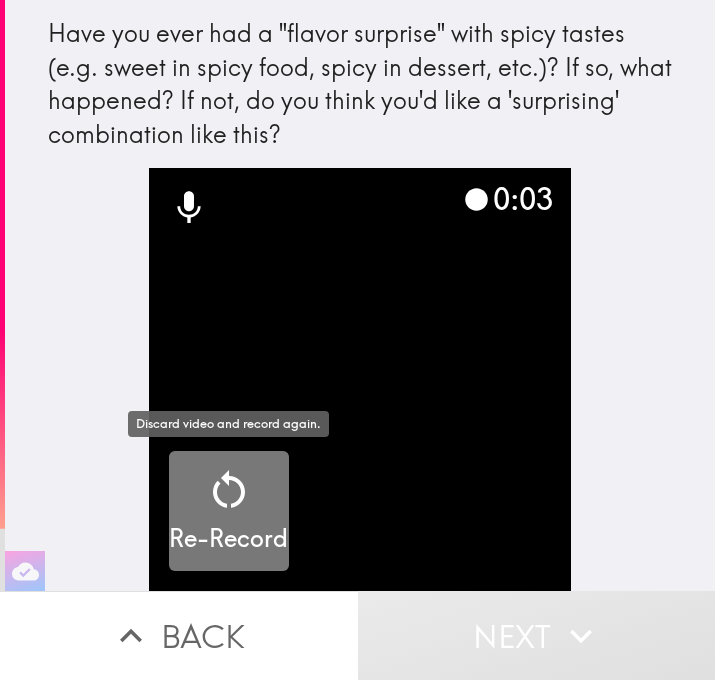 click on "Re-Record" at bounding box center (228, 539) 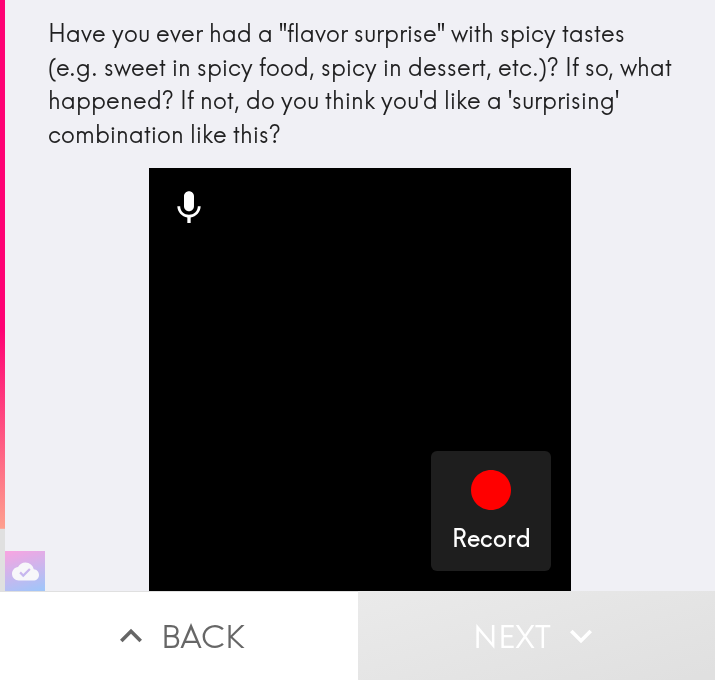 drag, startPoint x: 124, startPoint y: 89, endPoint x: 291, endPoint y: 126, distance: 171.0497 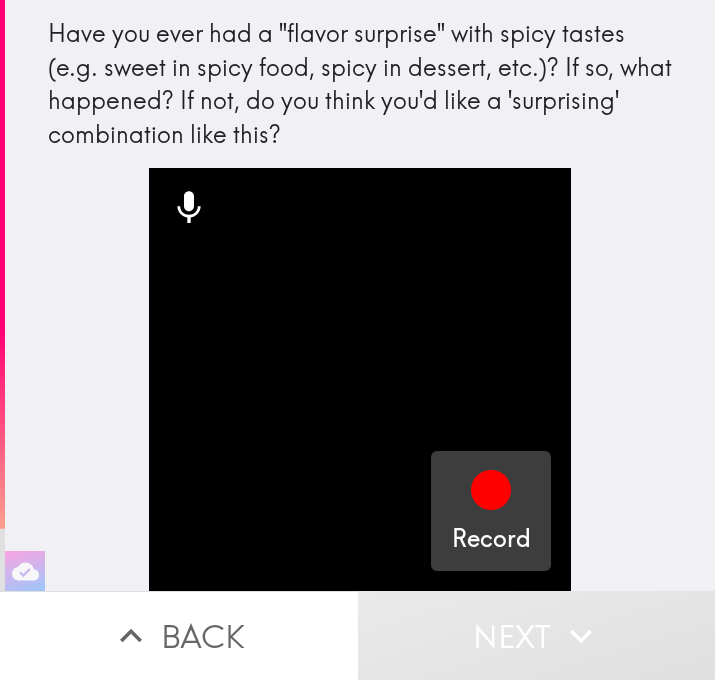 click 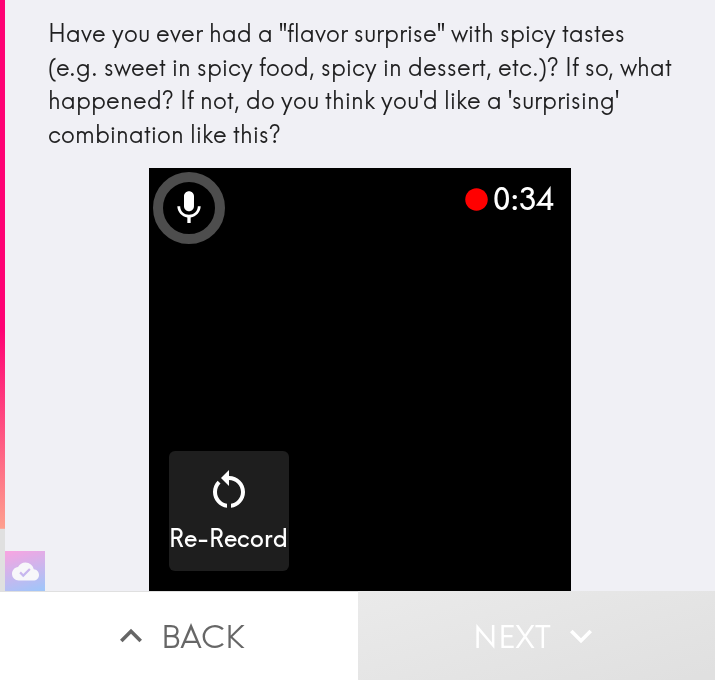 click on "Next" at bounding box center [537, 635] 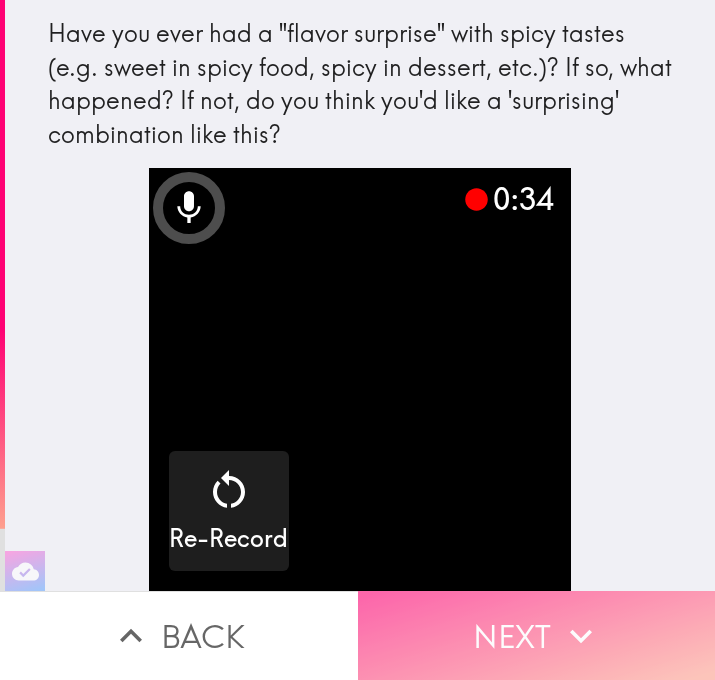 click on "Next" at bounding box center [537, 635] 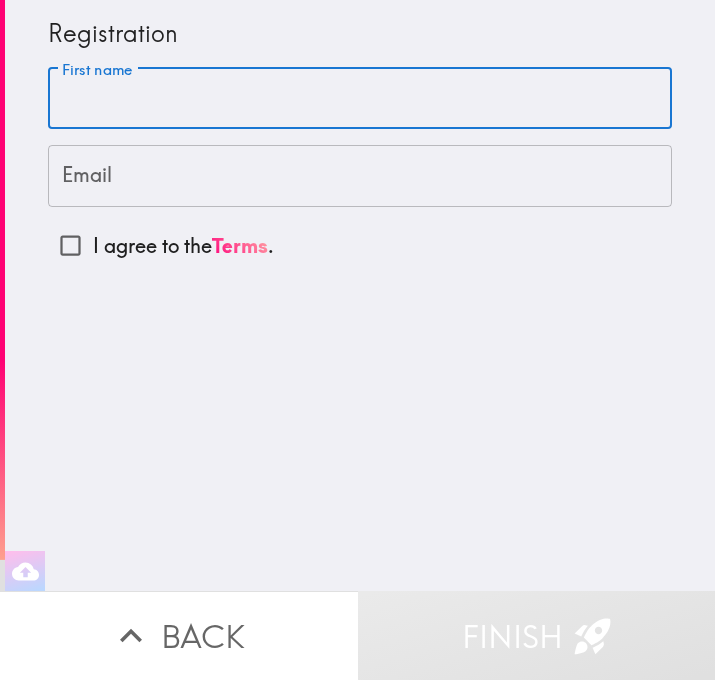 click on "First name" at bounding box center (360, 99) 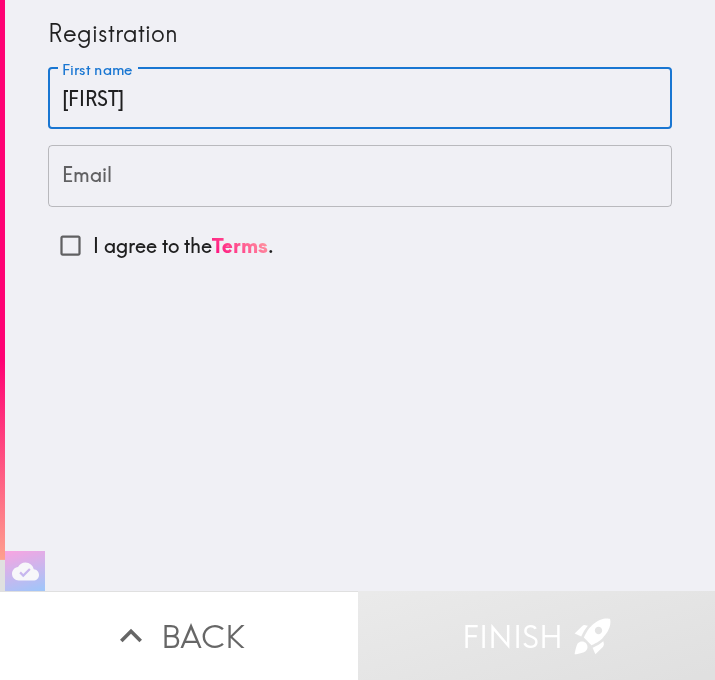 type on "[FIRST]" 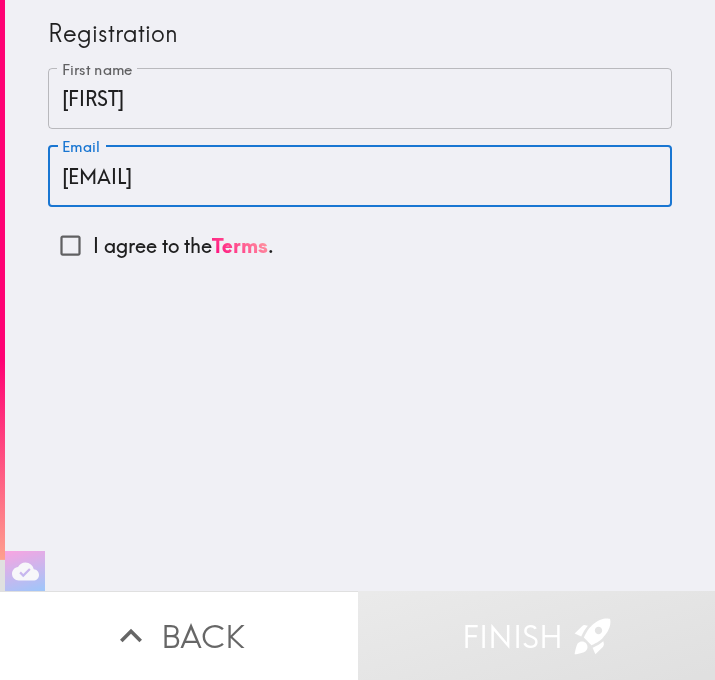 type on "[EMAIL]" 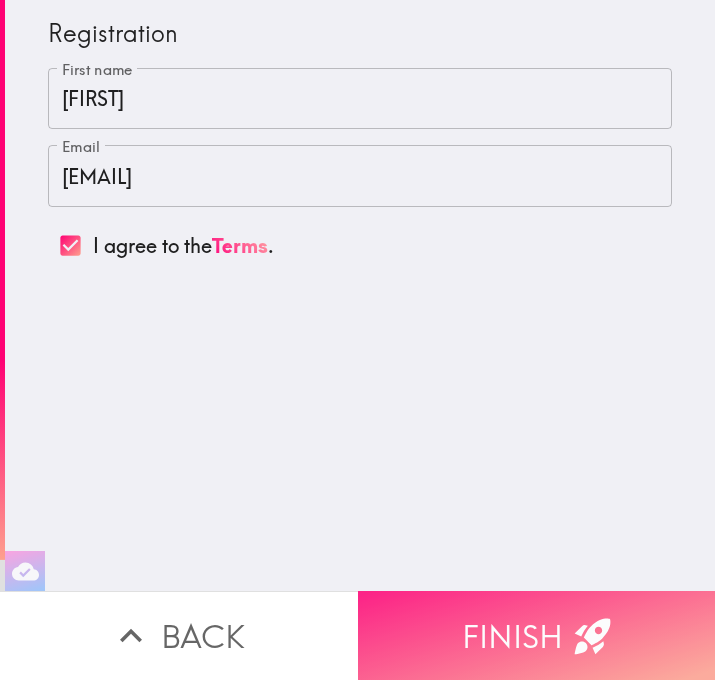 click on "Finish" at bounding box center [537, 635] 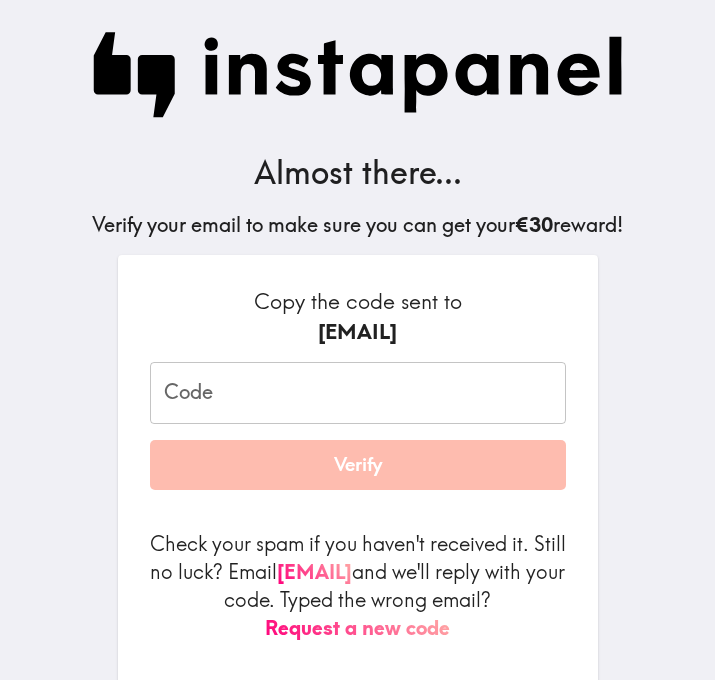 click on "€30" at bounding box center (534, 224) 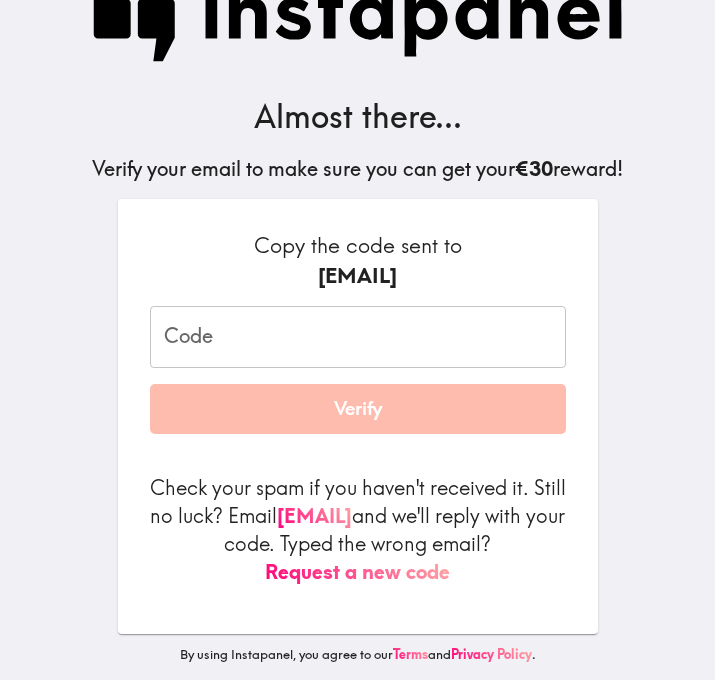 click on "Code" at bounding box center (358, 337) 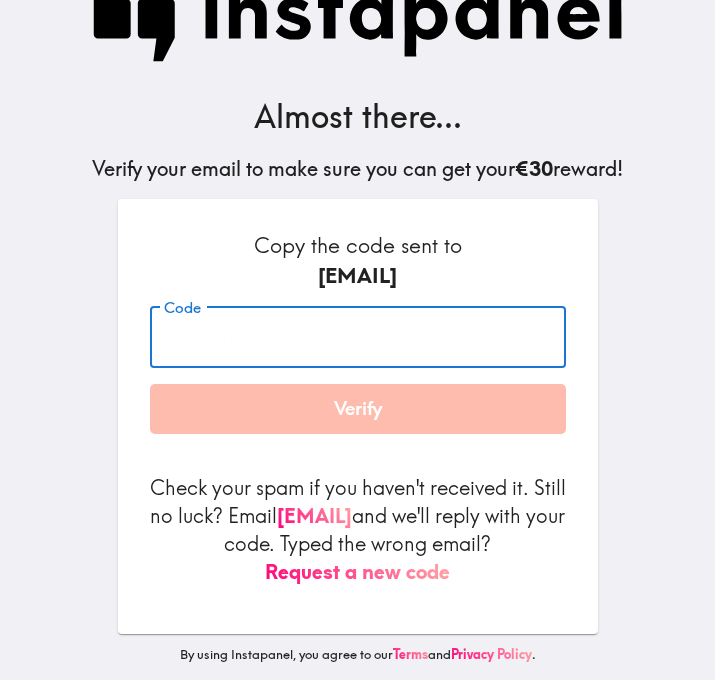 paste on "kKe_kjU_qhN" 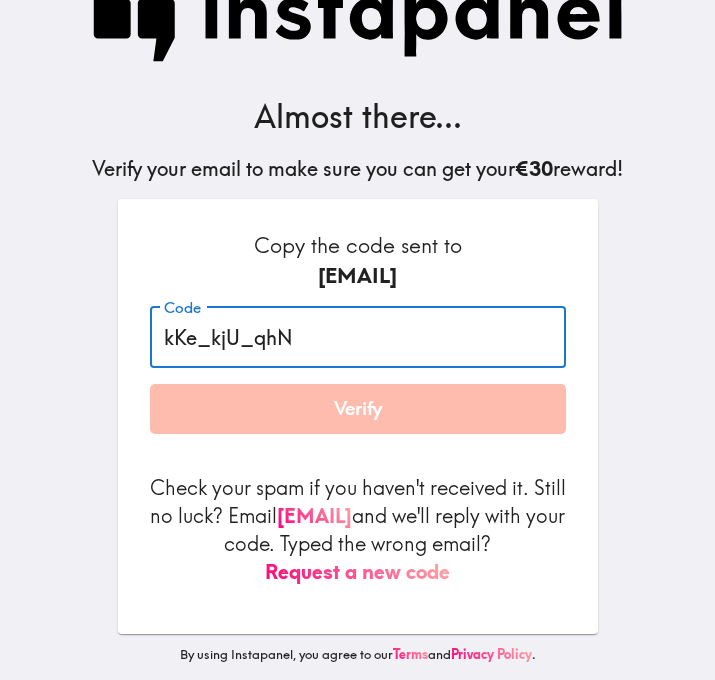 type on "kKe_kjU_qhN" 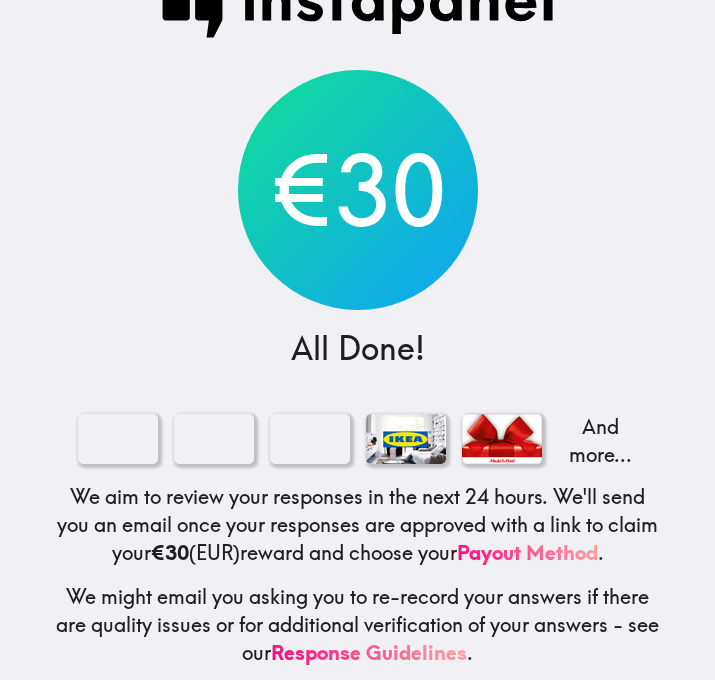 scroll, scrollTop: 76, scrollLeft: 0, axis: vertical 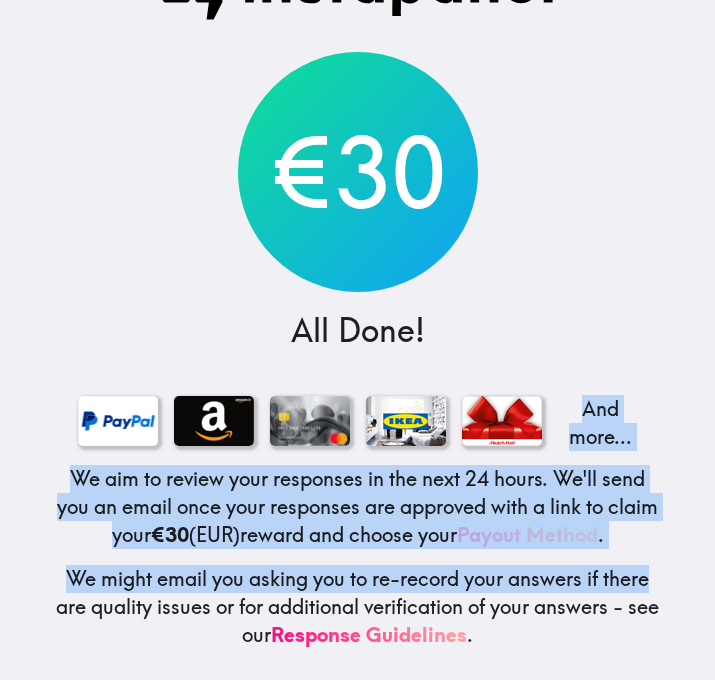 drag, startPoint x: 604, startPoint y: 344, endPoint x: 667, endPoint y: 568, distance: 232.69078 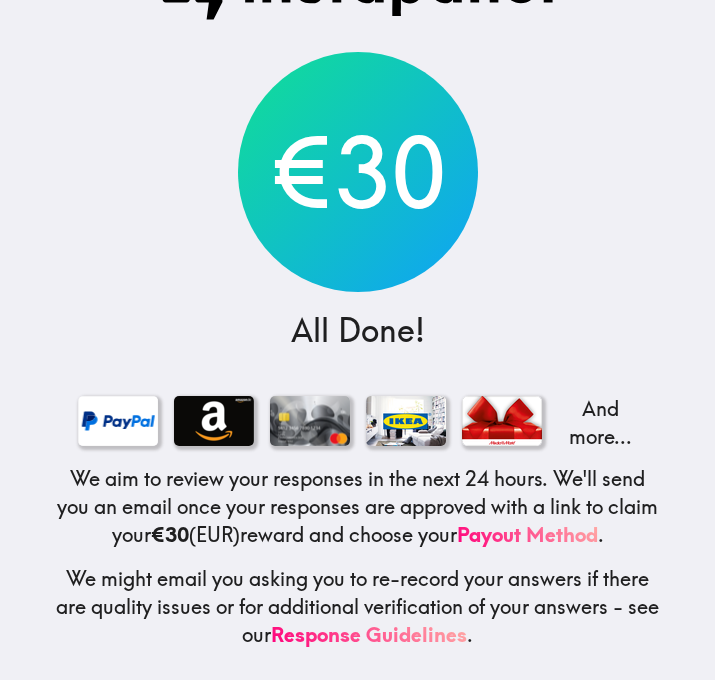 click on "We might email you asking you to re-record your answers if there are quality issues or for additional verification of your answers - see our  Response Guidelines ." at bounding box center (358, 607) 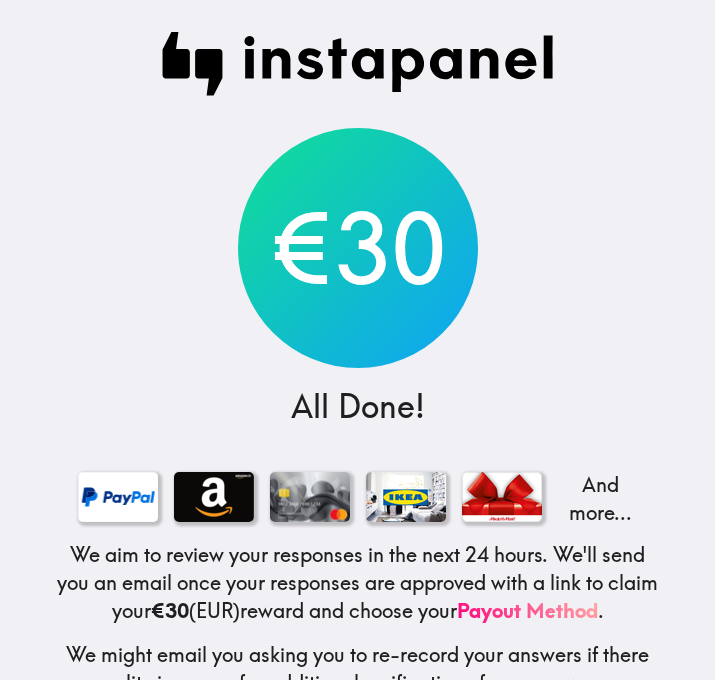 scroll, scrollTop: 76, scrollLeft: 0, axis: vertical 